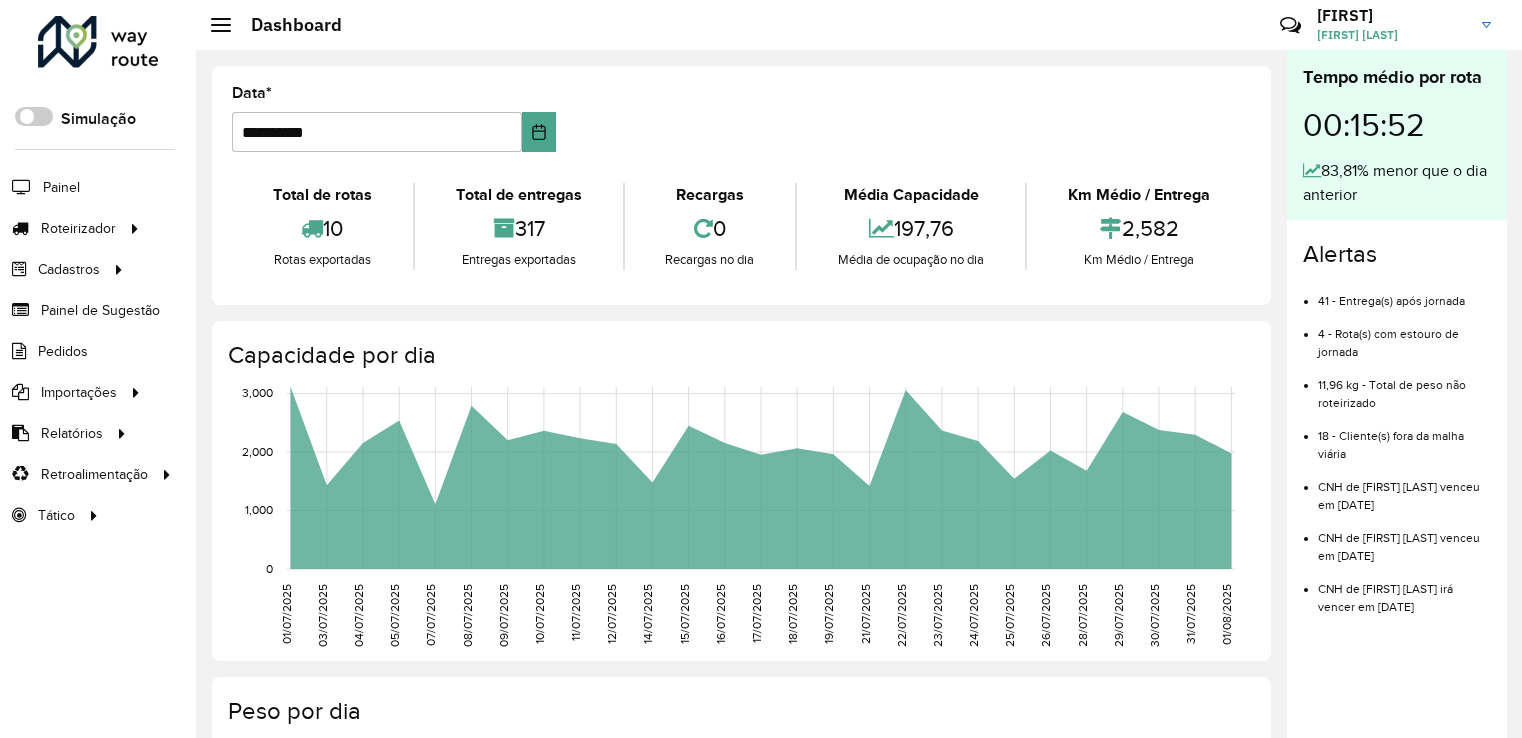 scroll, scrollTop: 0, scrollLeft: 0, axis: both 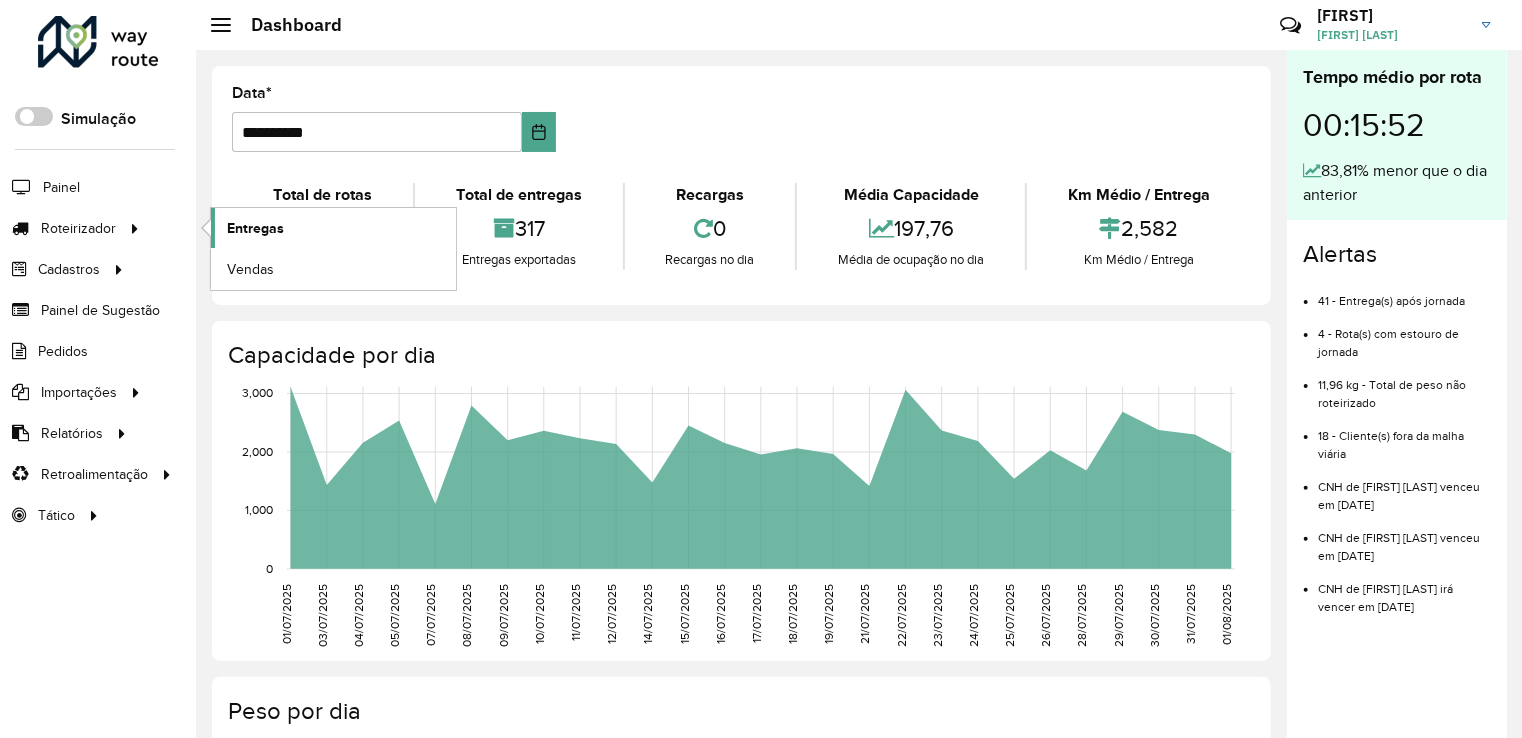 click on "Entregas" 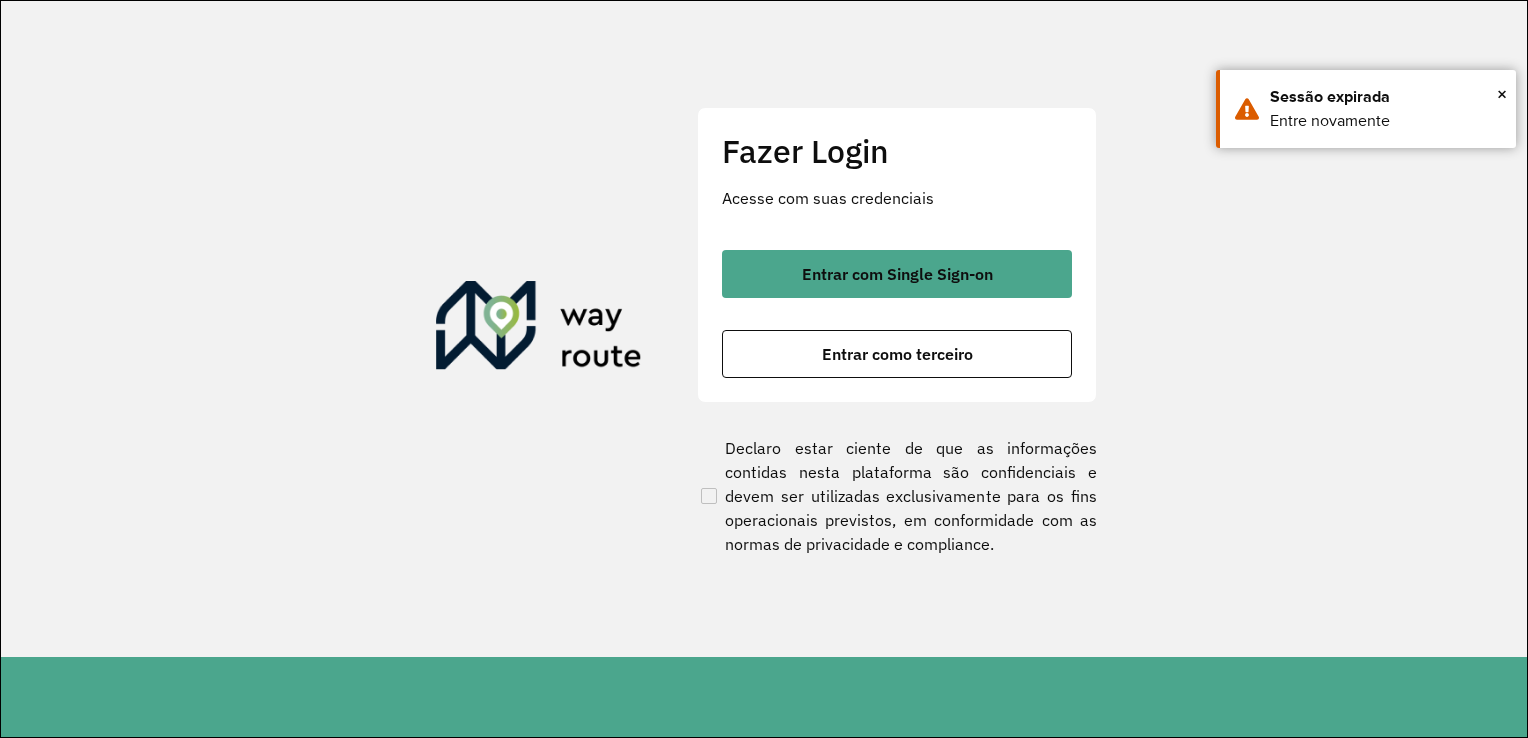scroll, scrollTop: 0, scrollLeft: 0, axis: both 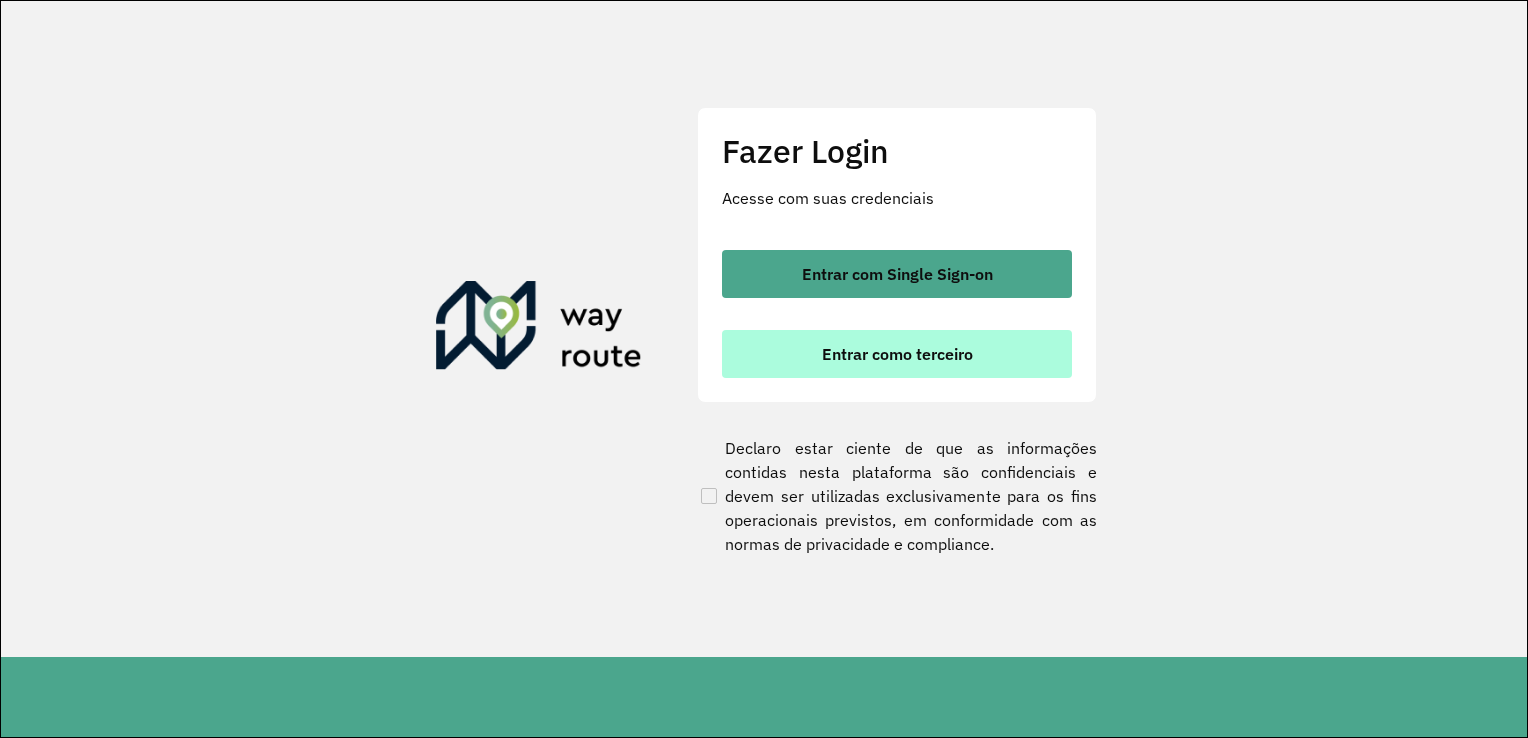 click on "Entrar como terceiro" at bounding box center (897, 354) 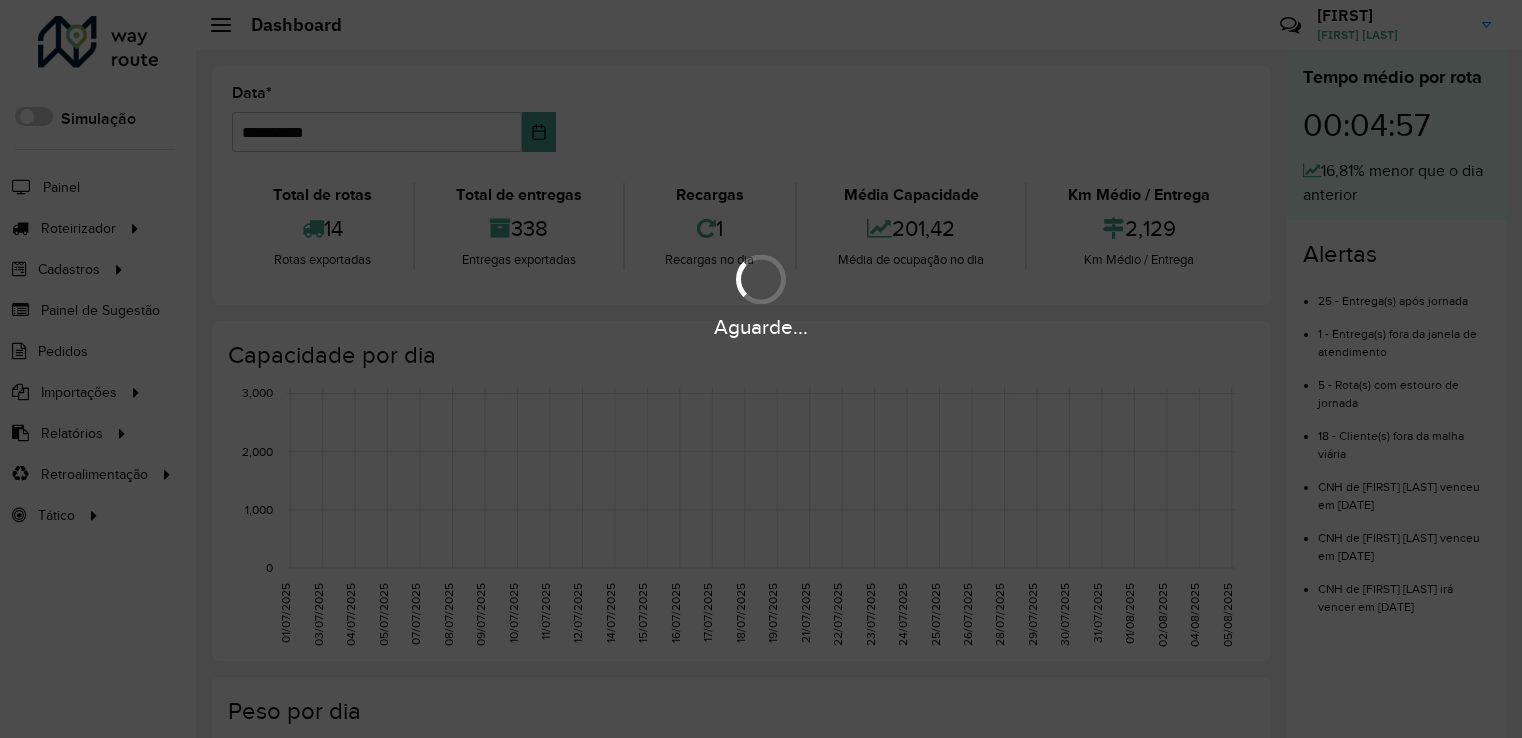 scroll, scrollTop: 0, scrollLeft: 0, axis: both 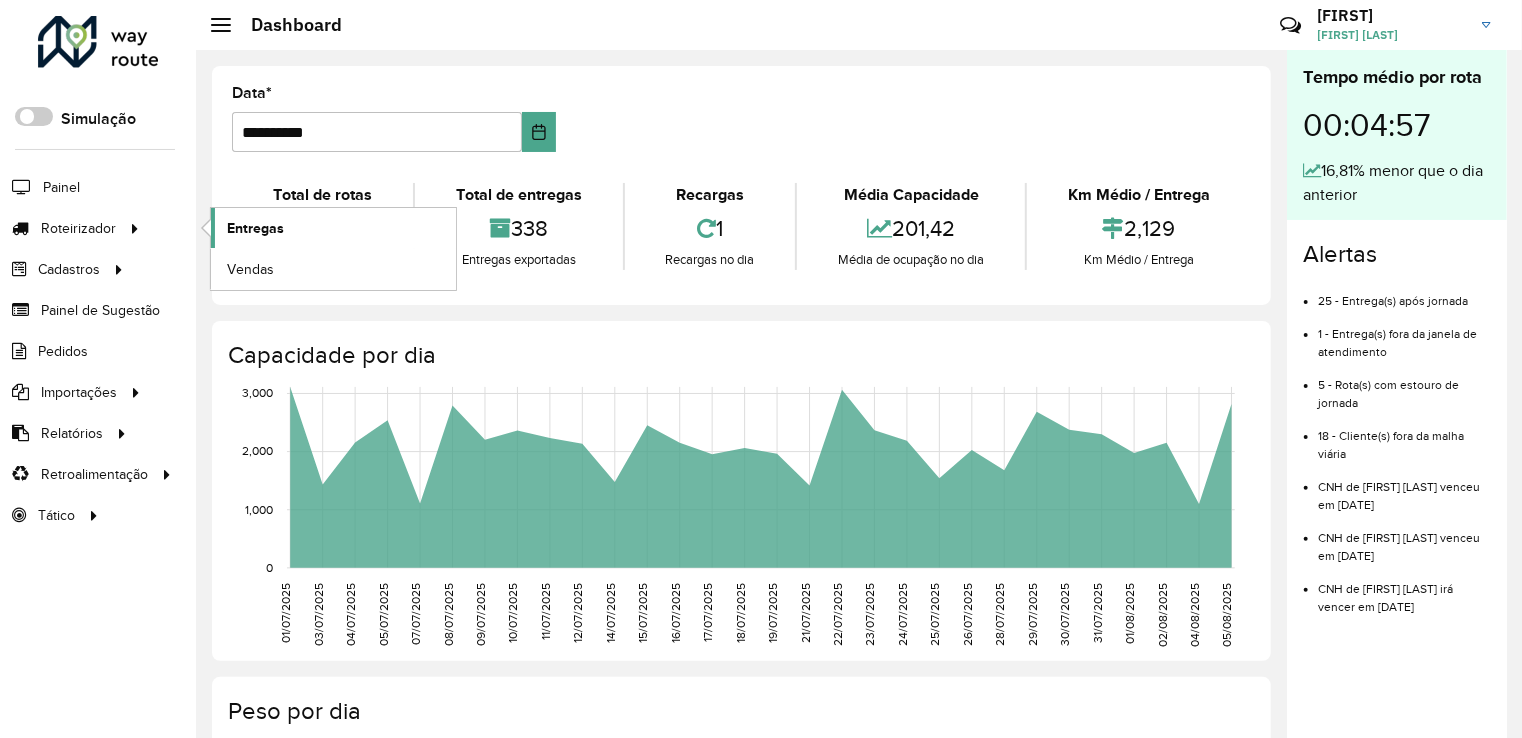 click on "Entregas" 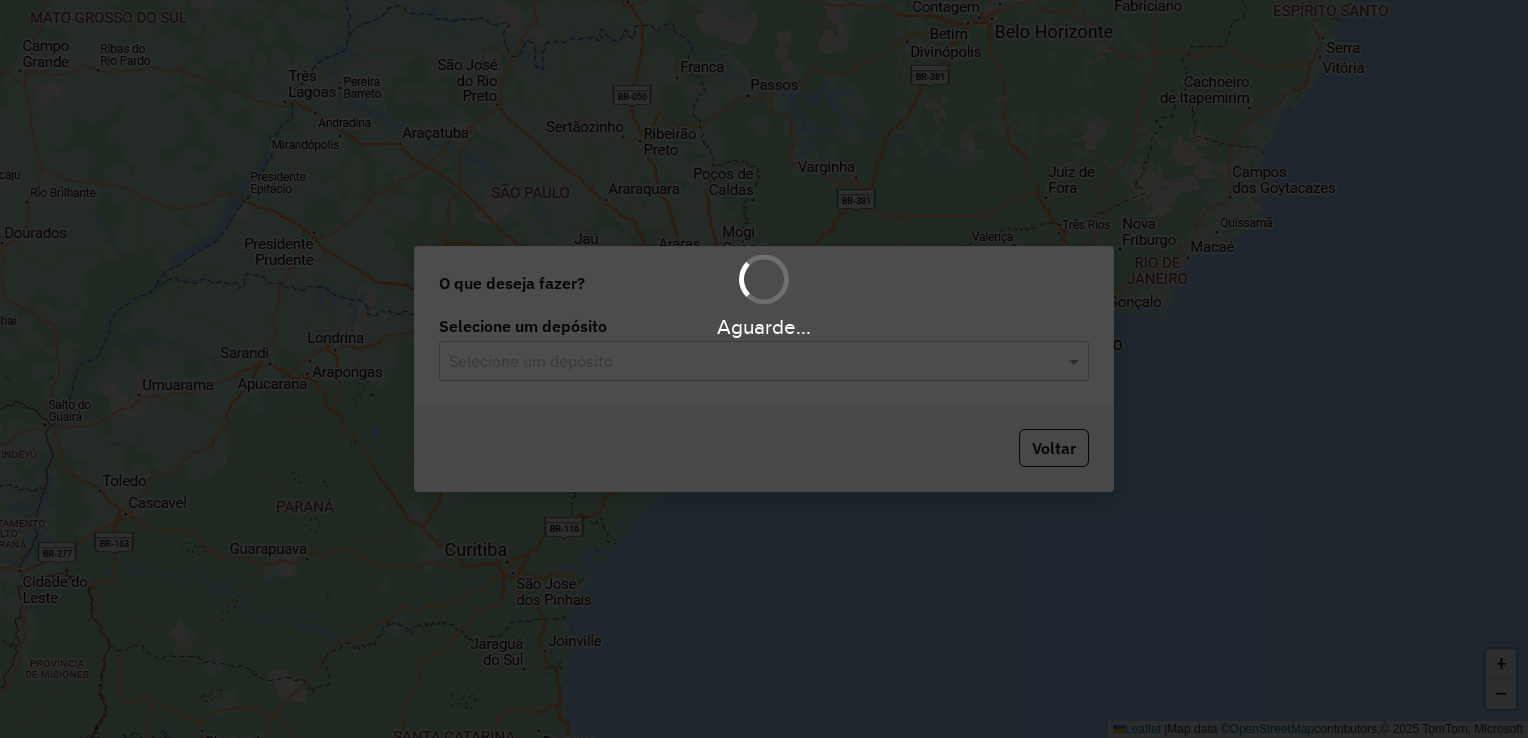 scroll, scrollTop: 0, scrollLeft: 0, axis: both 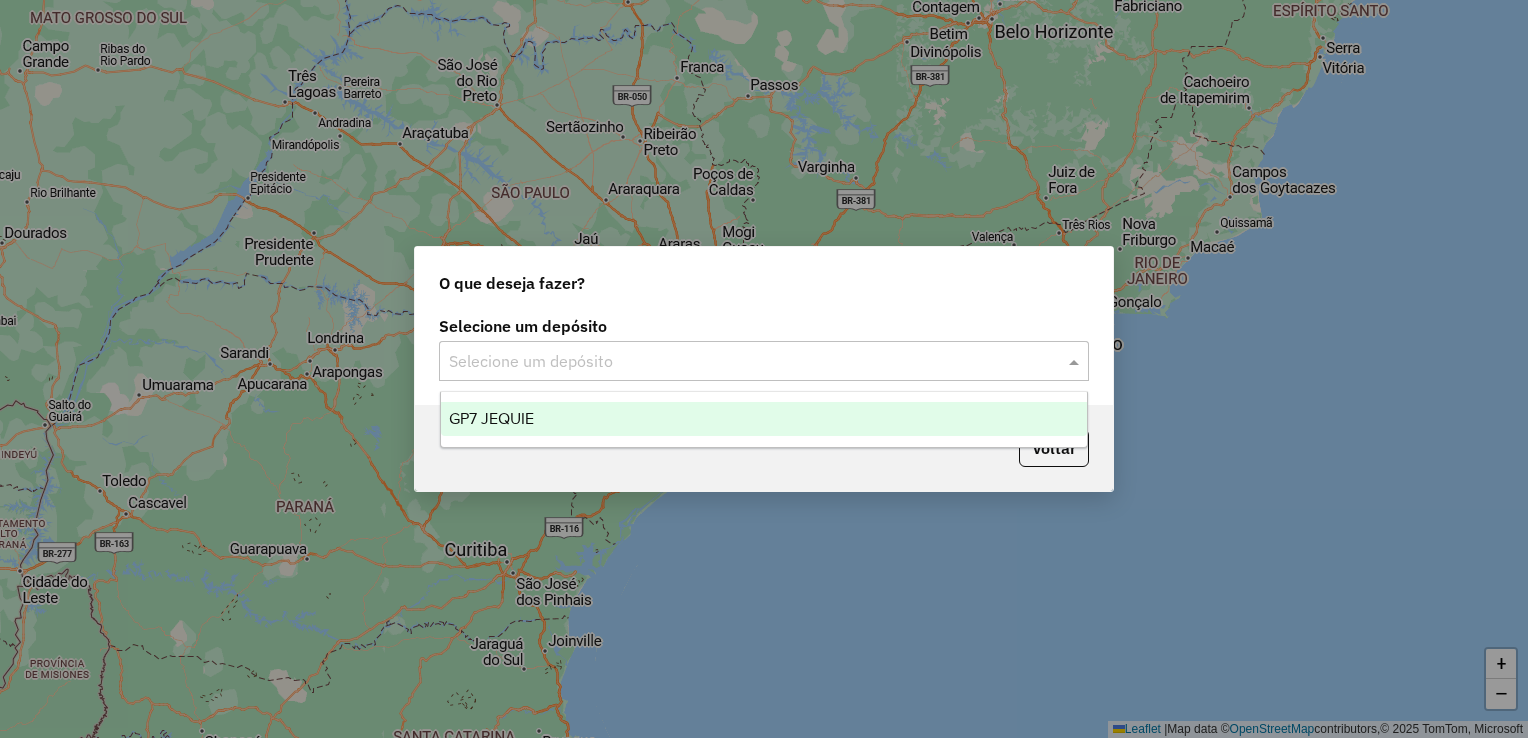click 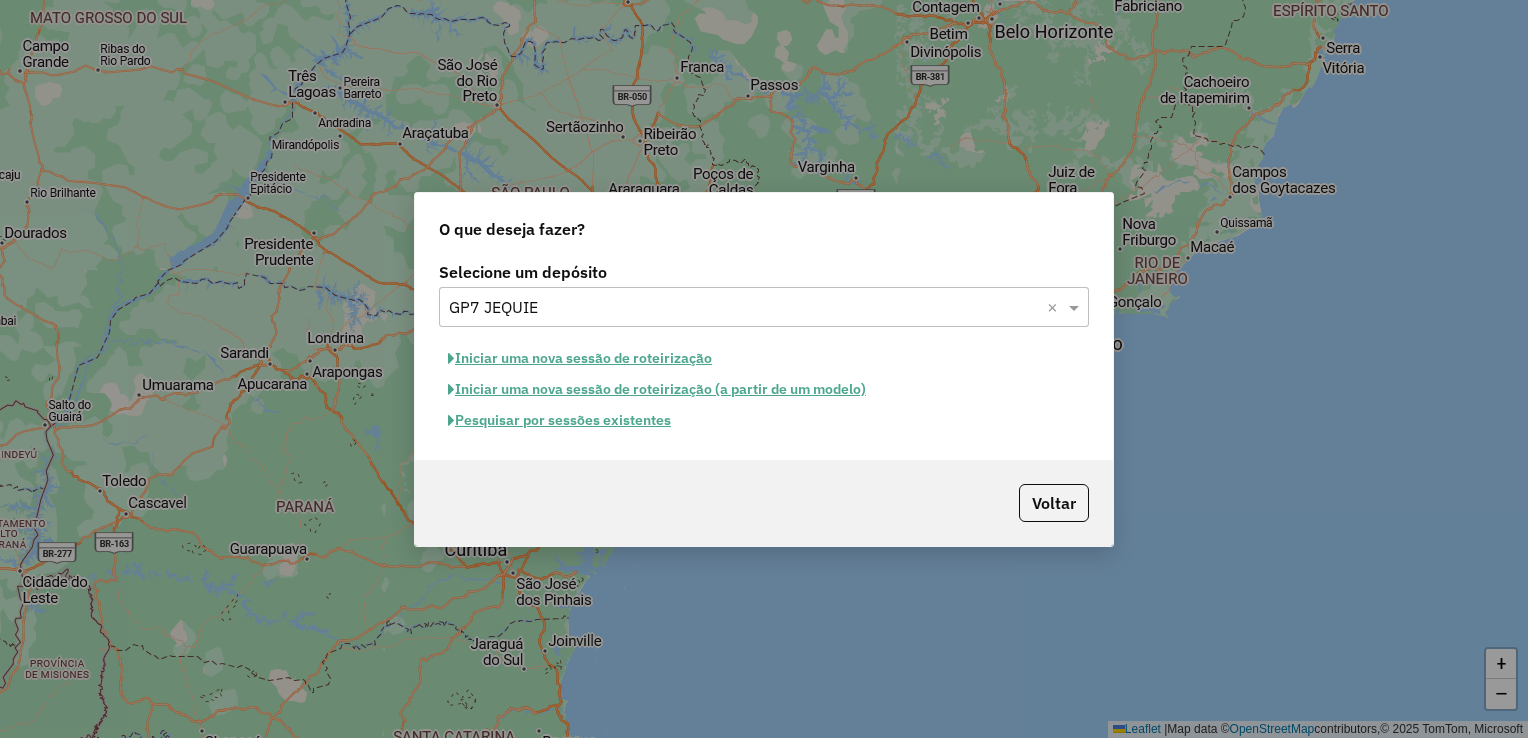 click on "Pesquisar por sessões existentes" 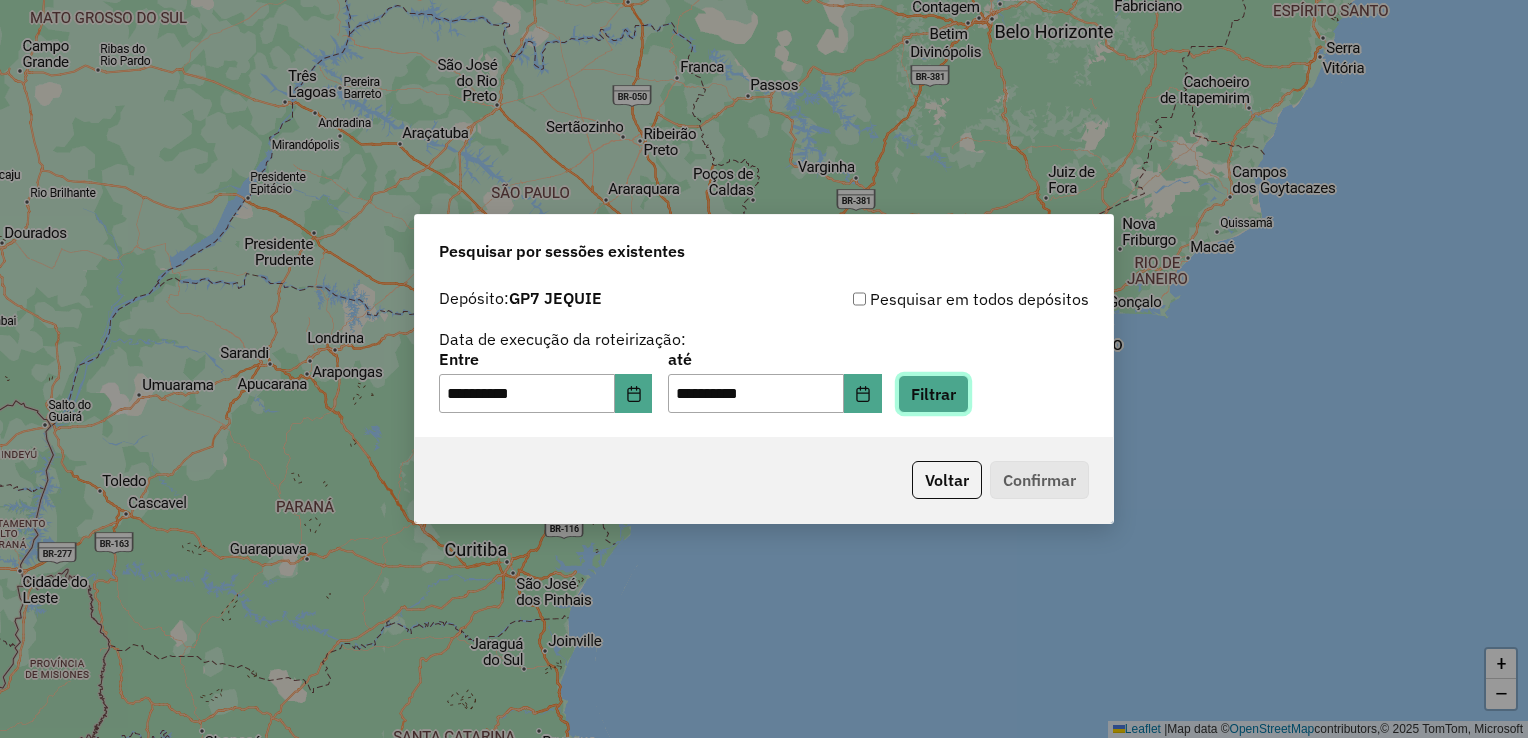 click on "Filtrar" 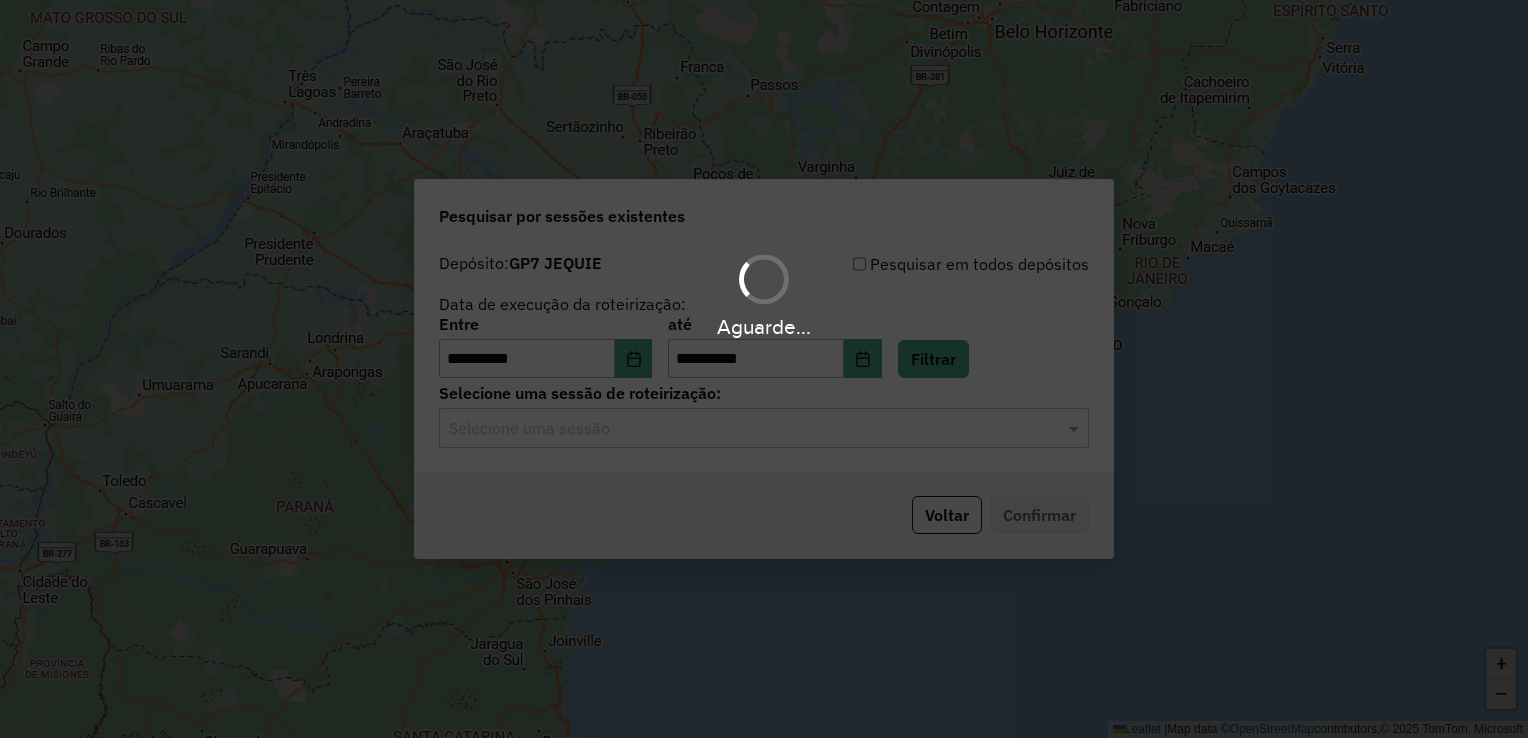 click on "**********" 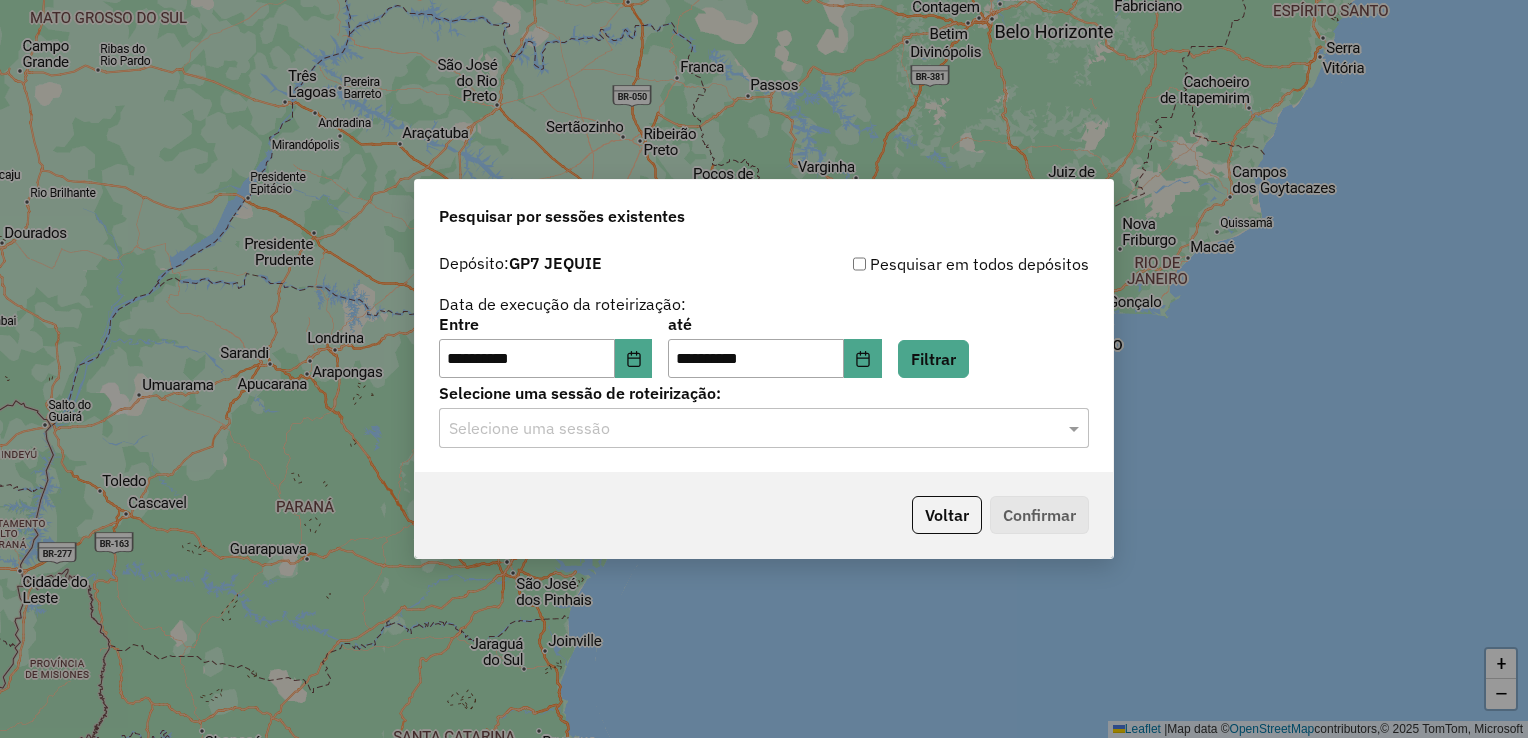 click 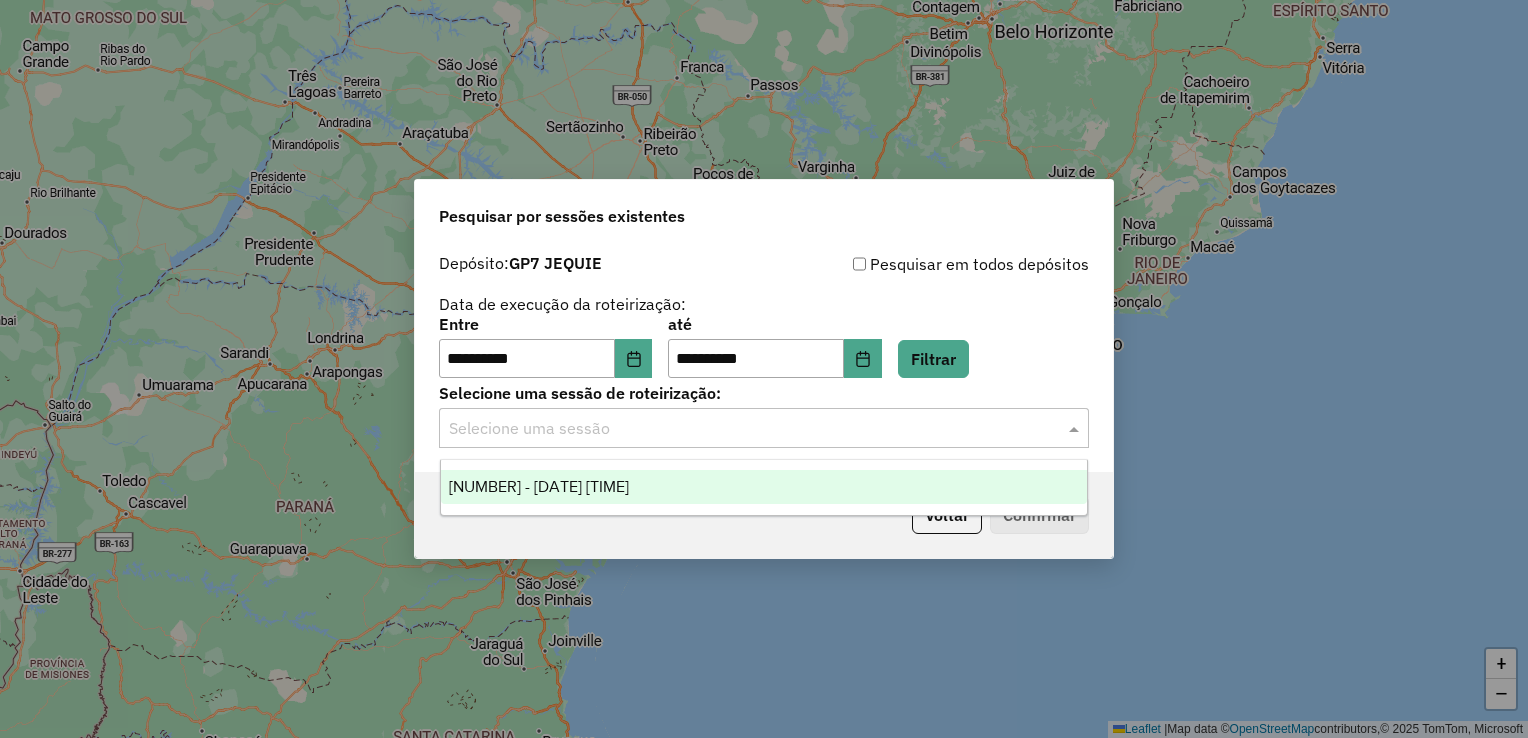 drag, startPoint x: 805, startPoint y: 489, endPoint x: 832, endPoint y: 484, distance: 27.45906 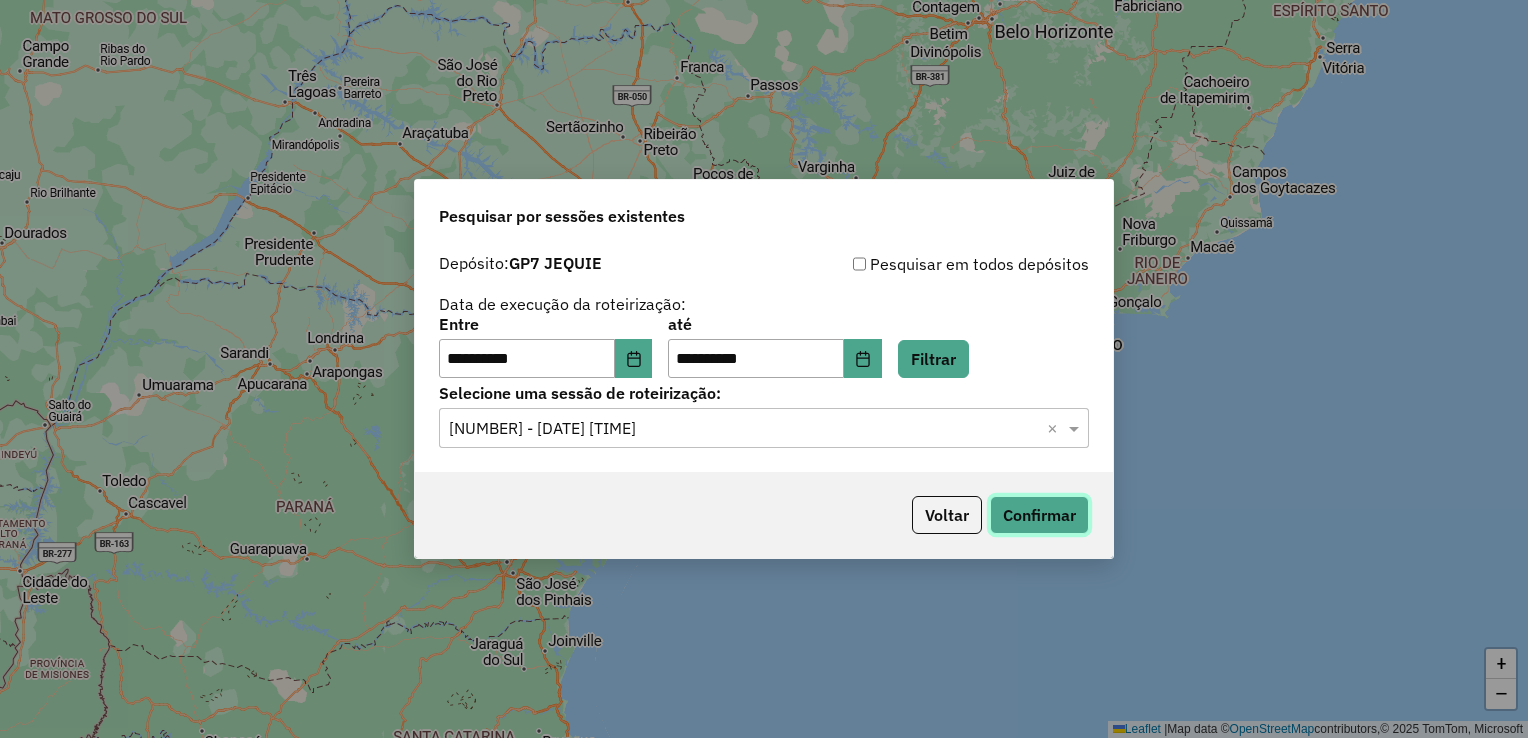 click on "Confirmar" 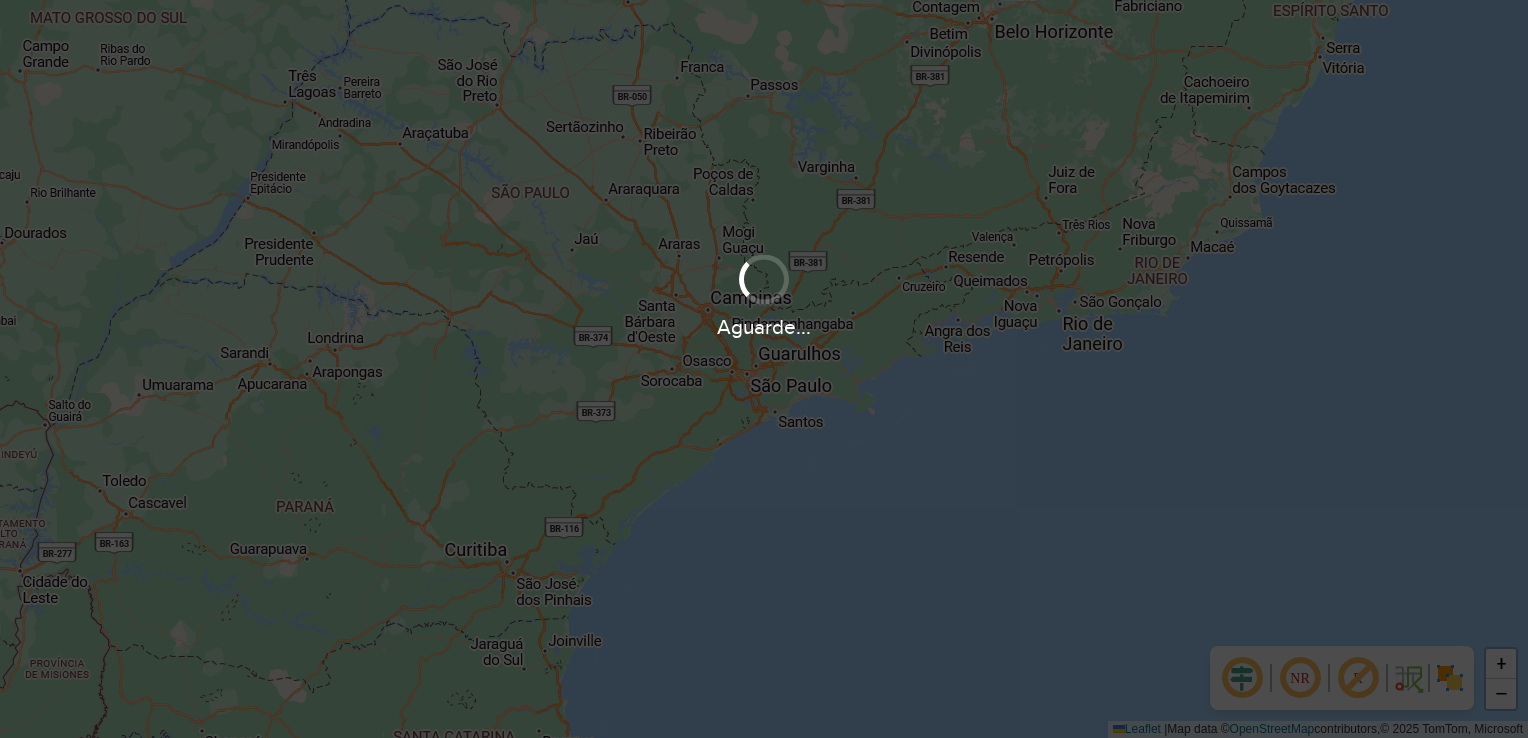 scroll, scrollTop: 0, scrollLeft: 0, axis: both 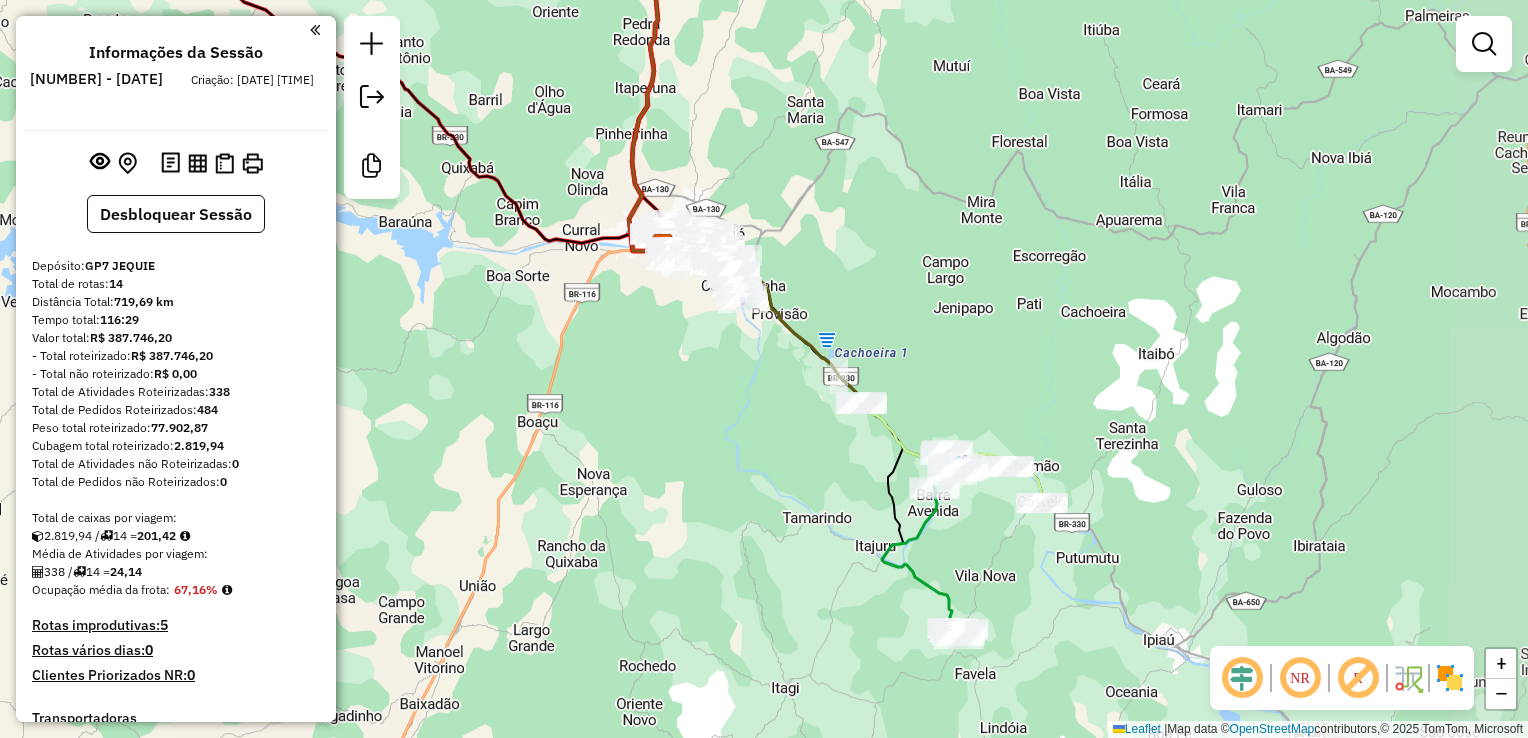 drag, startPoint x: 884, startPoint y: 561, endPoint x: 818, endPoint y: 433, distance: 144.01389 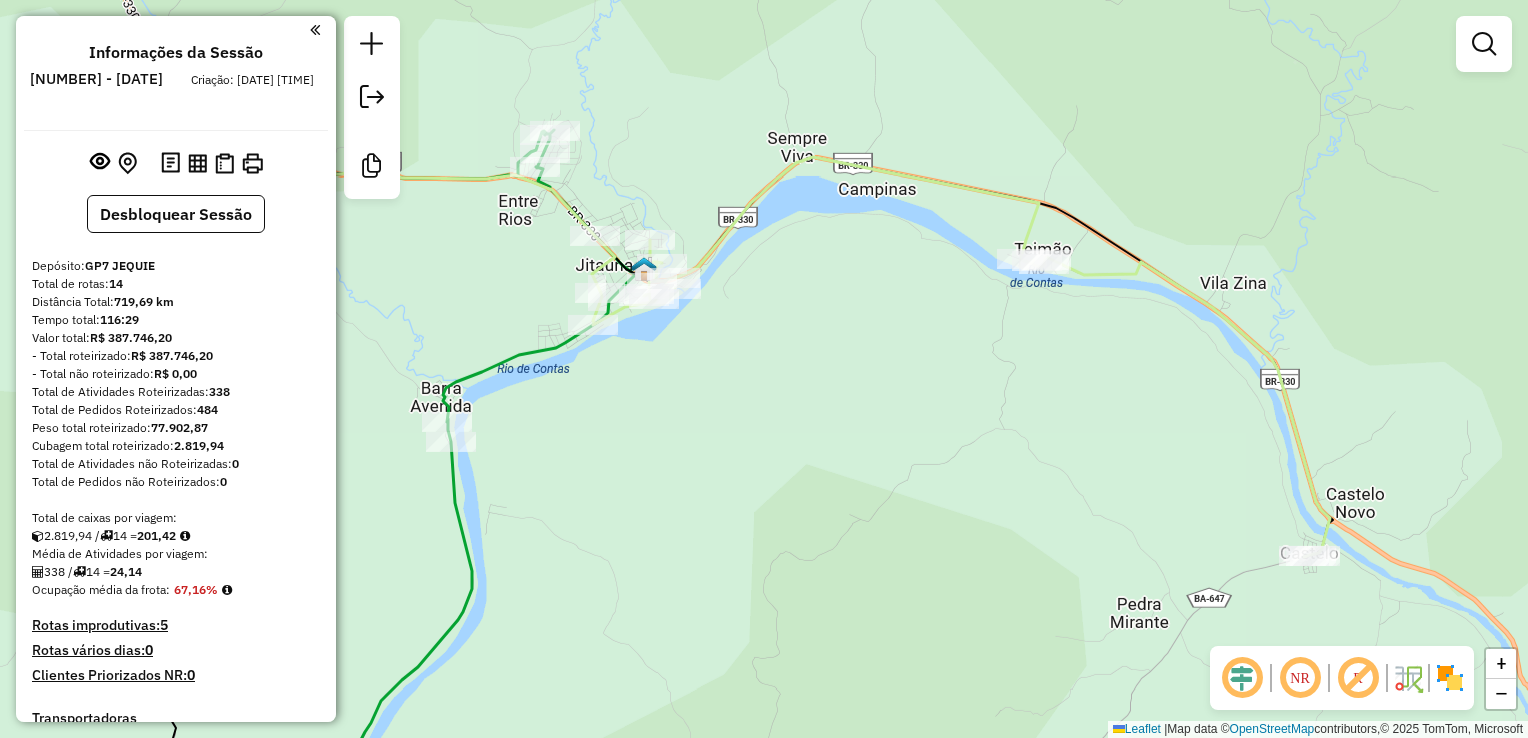 drag, startPoint x: 656, startPoint y: 362, endPoint x: 792, endPoint y: 420, distance: 147.85127 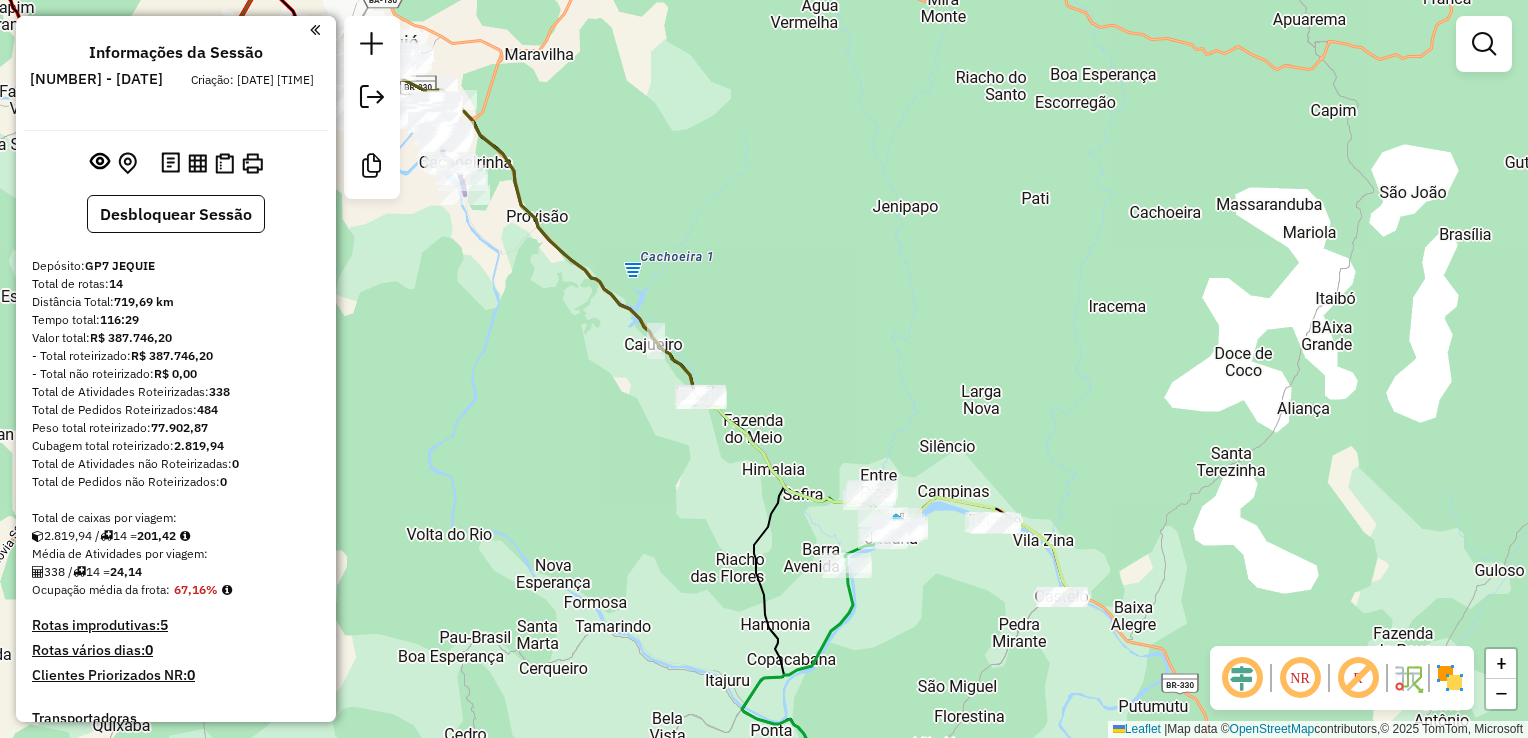 drag, startPoint x: 920, startPoint y: 316, endPoint x: 960, endPoint y: 100, distance: 219.67249 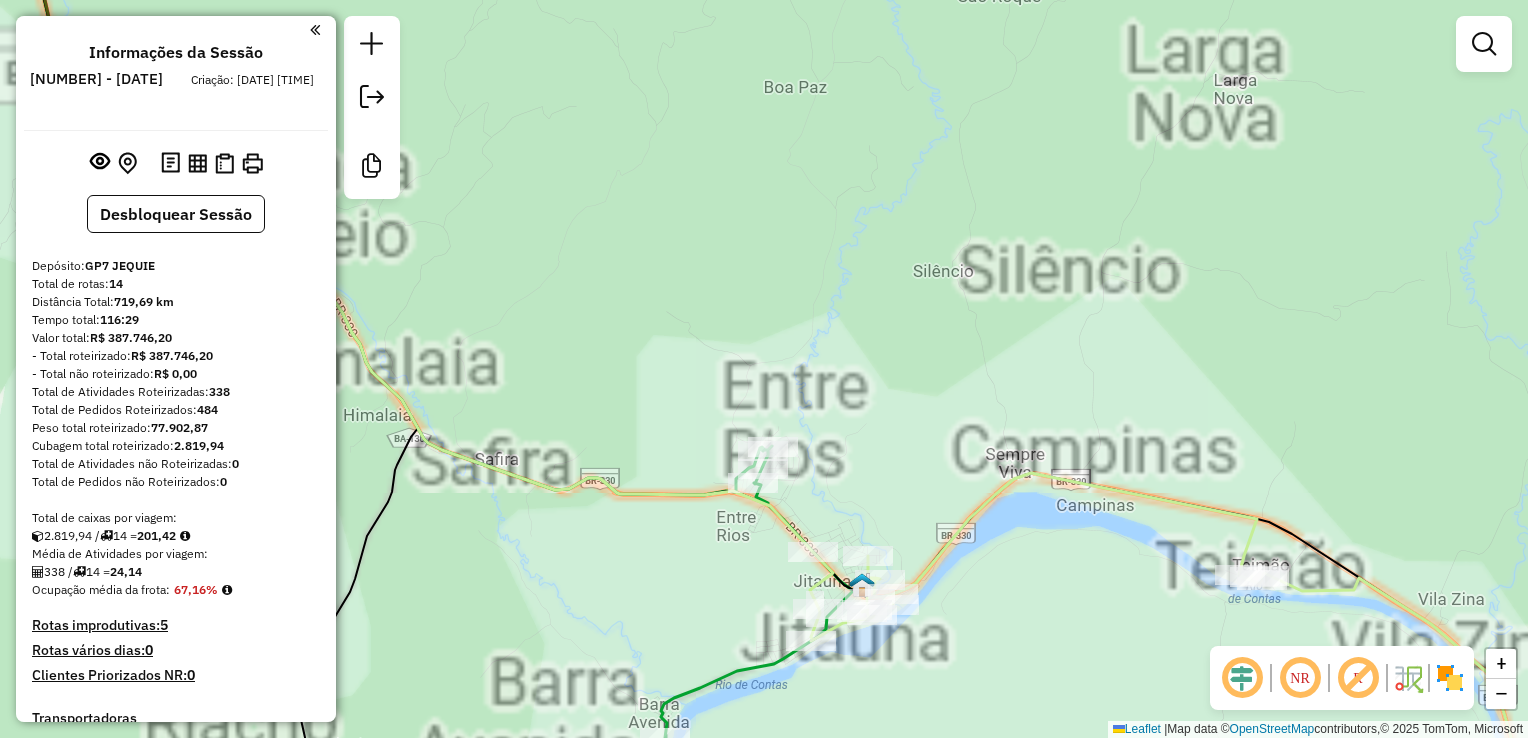 click on "Janela de atendimento Grade de atendimento Capacidade Transportadoras Veículos Cliente Pedidos  Rotas Selecione os dias de semana para filtrar as janelas de atendimento  Seg   Ter   Qua   Qui   Sex   Sáb   Dom  Informe o período da janela de atendimento: De: Até:  Filtrar exatamente a janela do cliente  Considerar janela de atendimento padrão  Selecione os dias de semana para filtrar as grades de atendimento  Seg   Ter   Qua   Qui   Sex   Sáb   Dom   Considerar clientes sem dia de atendimento cadastrado  Clientes fora do dia de atendimento selecionado Filtrar as atividades entre os valores definidos abaixo:  Peso mínimo:   Peso máximo:   Cubagem mínima:   Cubagem máxima:   De:   Até:  Filtrar as atividades entre o tempo de atendimento definido abaixo:  De:   Até:   Considerar capacidade total dos clientes não roteirizados Transportadora: Selecione um ou mais itens Tipo de veículo: Selecione um ou mais itens Veículo: Selecione um ou mais itens Motorista: Selecione um ou mais itens Nome: Rótulo:" 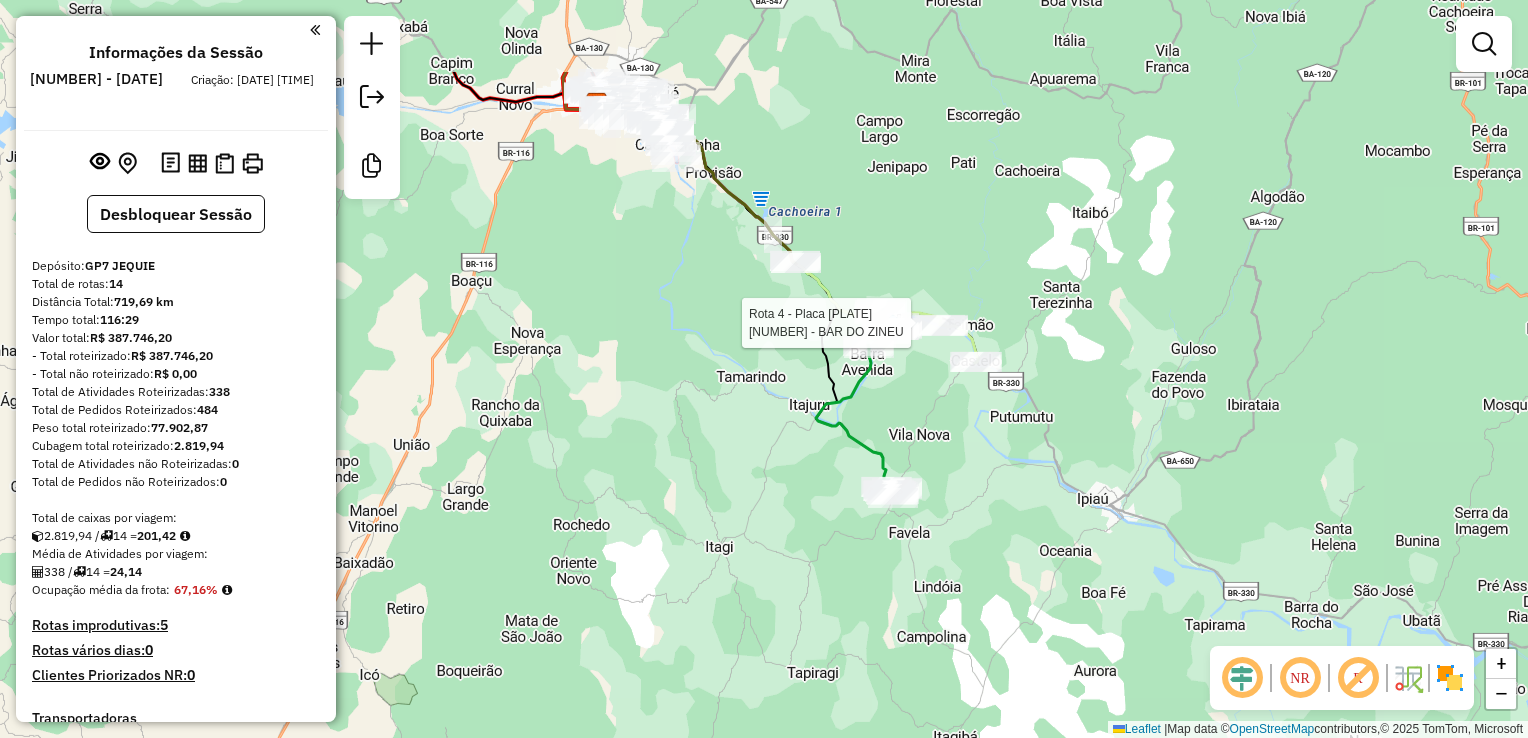 drag, startPoint x: 983, startPoint y: 247, endPoint x: 1026, endPoint y: 409, distance: 167.60966 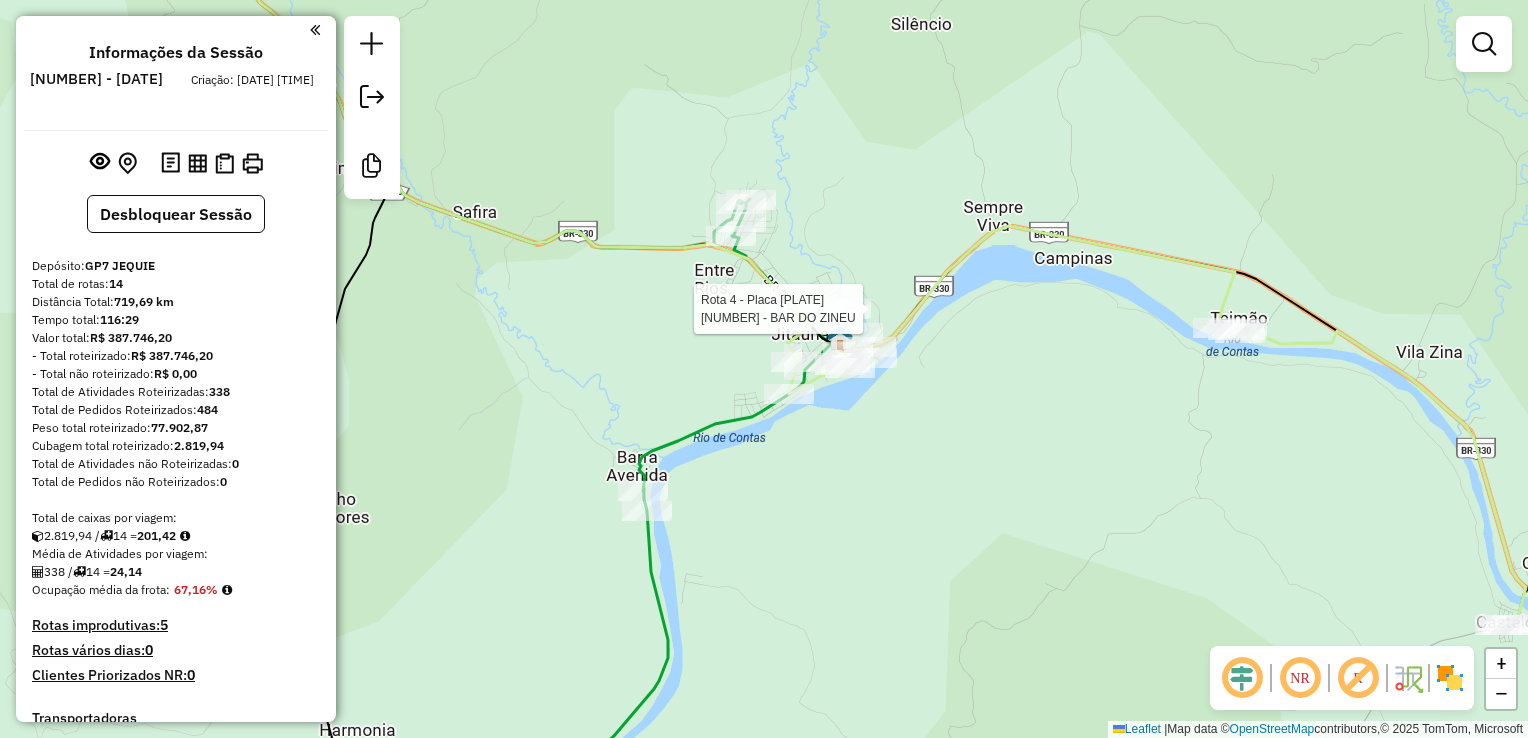 drag, startPoint x: 1080, startPoint y: 518, endPoint x: 956, endPoint y: 354, distance: 205.60156 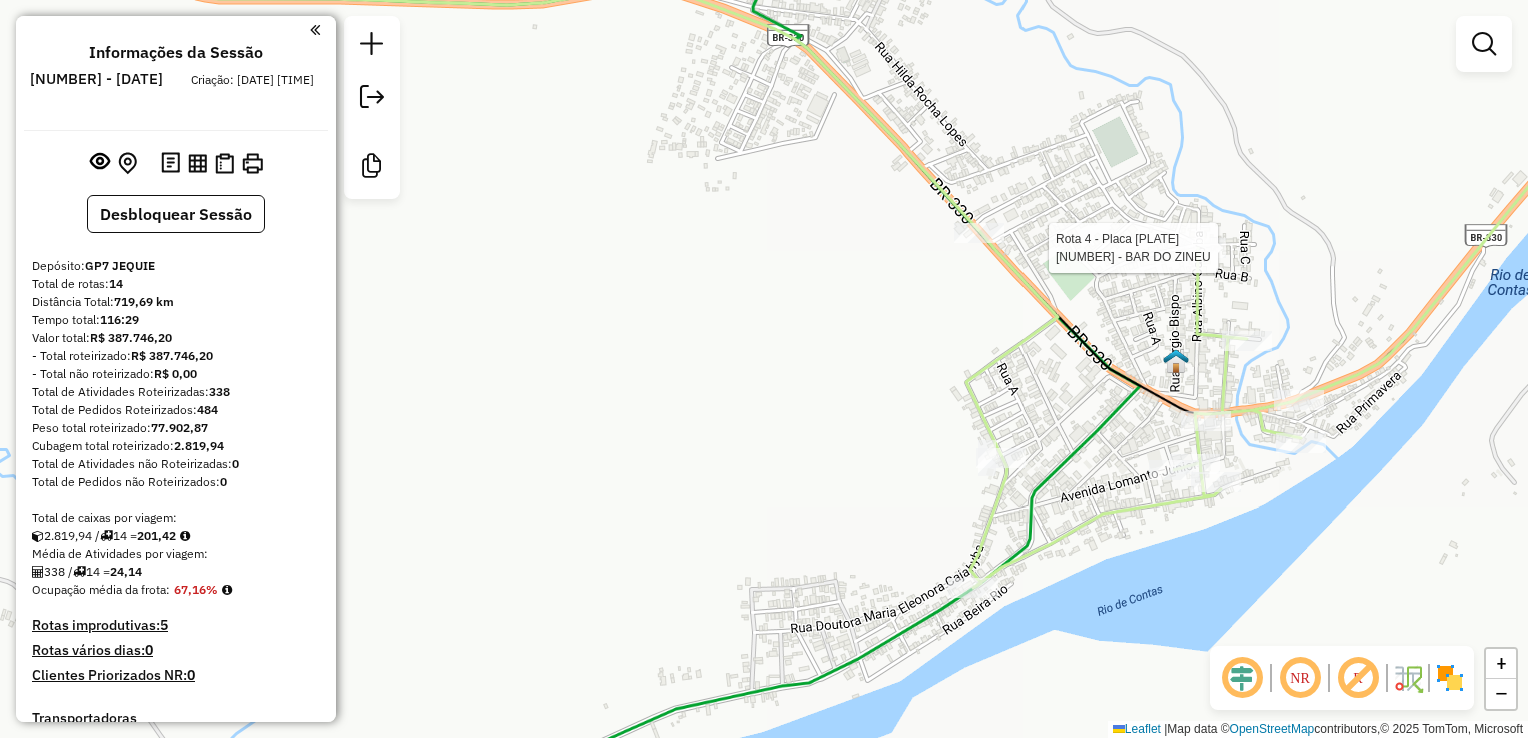 drag, startPoint x: 661, startPoint y: 192, endPoint x: 547, endPoint y: 197, distance: 114.1096 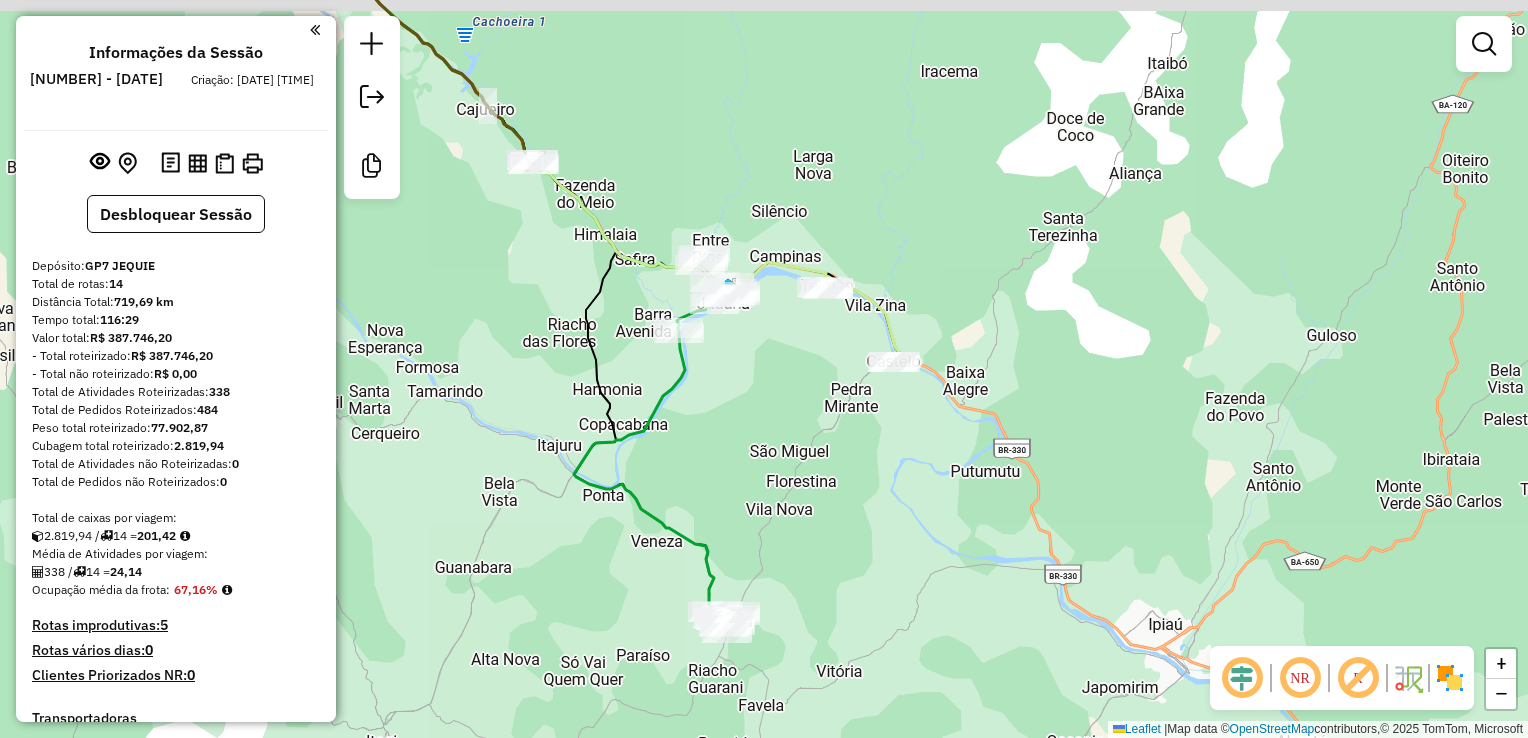 drag, startPoint x: 939, startPoint y: 403, endPoint x: 891, endPoint y: 415, distance: 49.47727 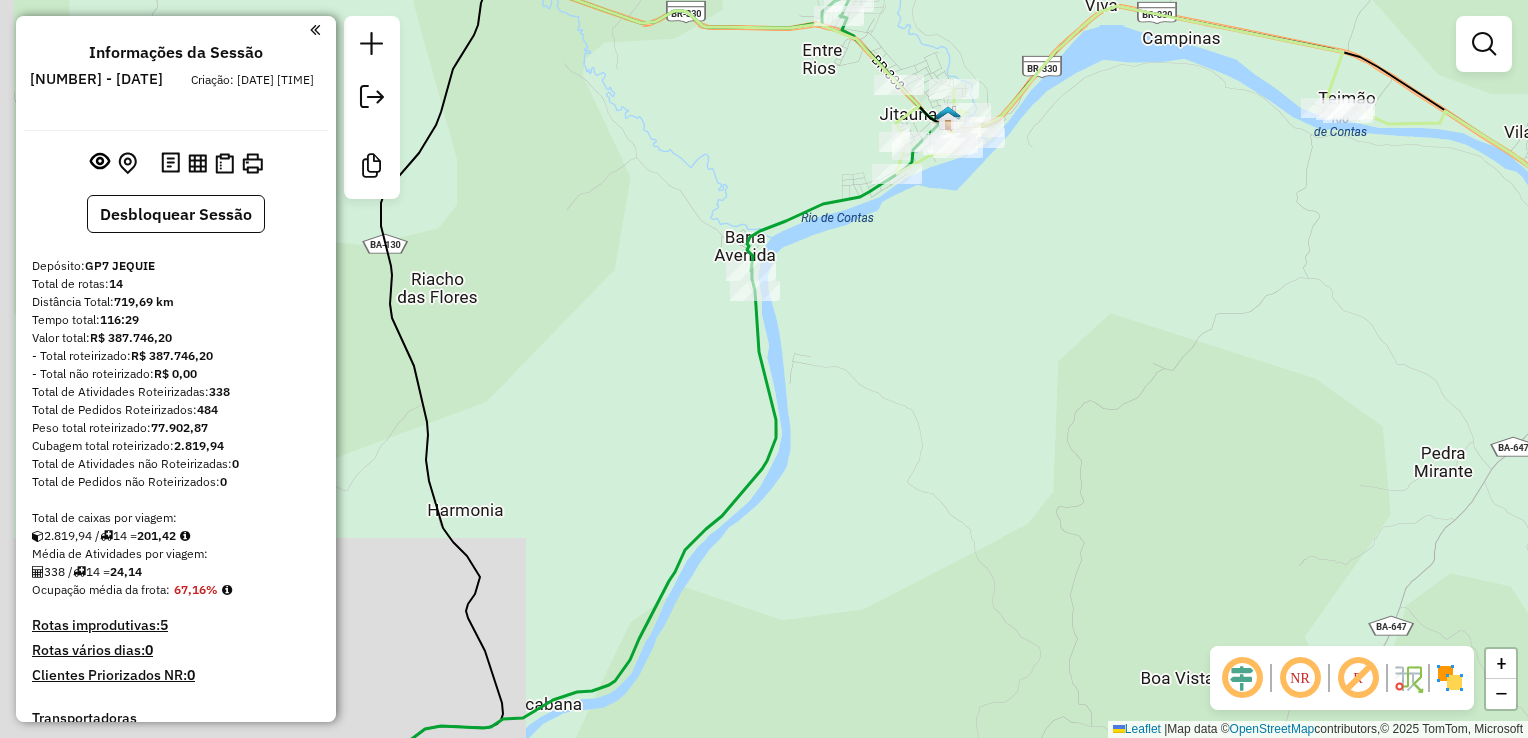 drag, startPoint x: 819, startPoint y: 310, endPoint x: 1346, endPoint y: 299, distance: 527.1148 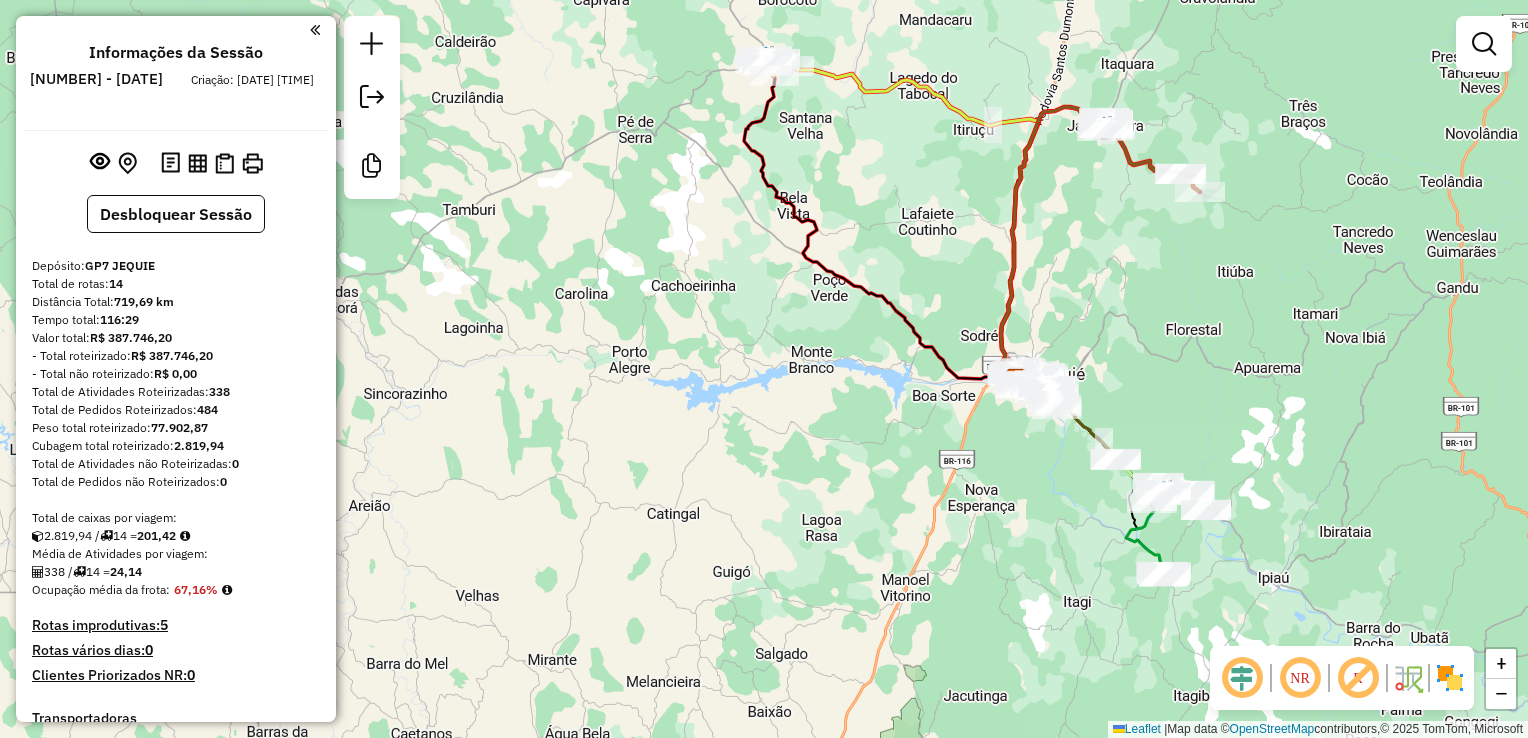 drag, startPoint x: 1036, startPoint y: 434, endPoint x: 1012, endPoint y: 455, distance: 31.890438 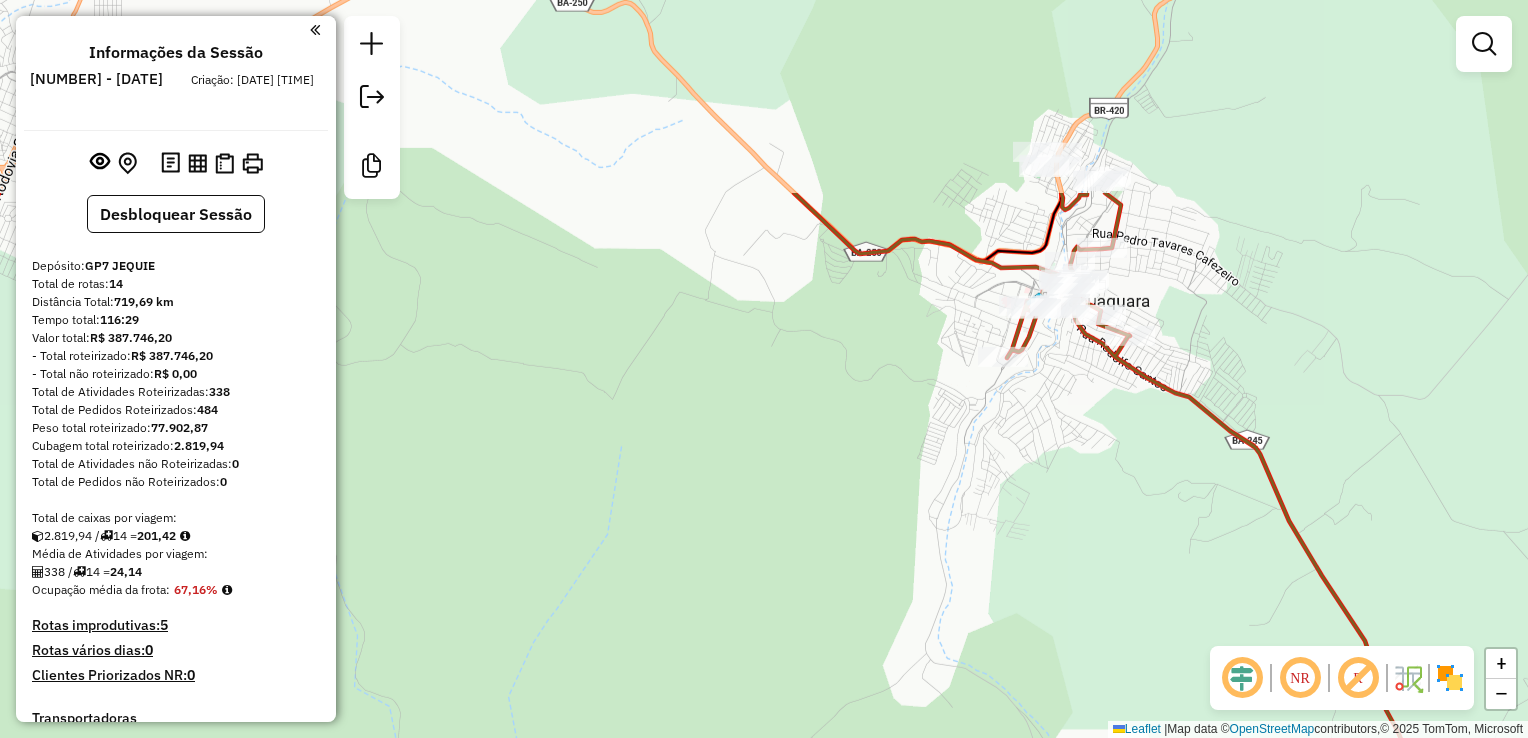 drag, startPoint x: 968, startPoint y: 347, endPoint x: 941, endPoint y: 426, distance: 83.48653 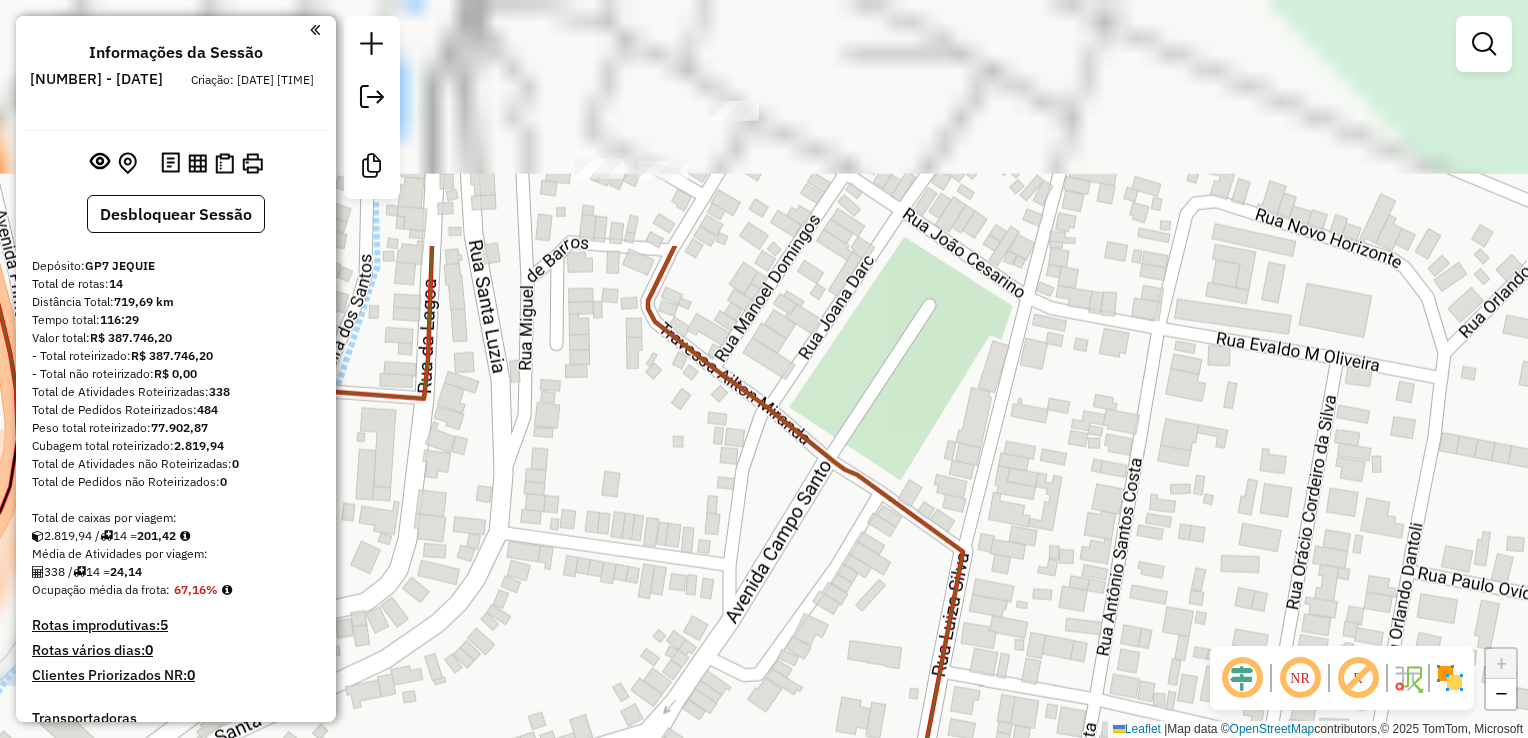 click on "Janela de atendimento Grade de atendimento Capacidade Transportadoras Veículos Cliente Pedidos  Rotas Selecione os dias de semana para filtrar as janelas de atendimento  Seg   Ter   Qua   Qui   Sex   Sáb   Dom  Informe o período da janela de atendimento: De: Até:  Filtrar exatamente a janela do cliente  Considerar janela de atendimento padrão  Selecione os dias de semana para filtrar as grades de atendimento  Seg   Ter   Qua   Qui   Sex   Sáb   Dom   Considerar clientes sem dia de atendimento cadastrado  Clientes fora do dia de atendimento selecionado Filtrar as atividades entre os valores definidos abaixo:  Peso mínimo:   Peso máximo:   Cubagem mínima:   Cubagem máxima:   De:   Até:  Filtrar as atividades entre o tempo de atendimento definido abaixo:  De:   Até:   Considerar capacidade total dos clientes não roteirizados Transportadora: Selecione um ou mais itens Tipo de veículo: Selecione um ou mais itens Veículo: Selecione um ou mais itens Motorista: Selecione um ou mais itens Nome: Rótulo:" 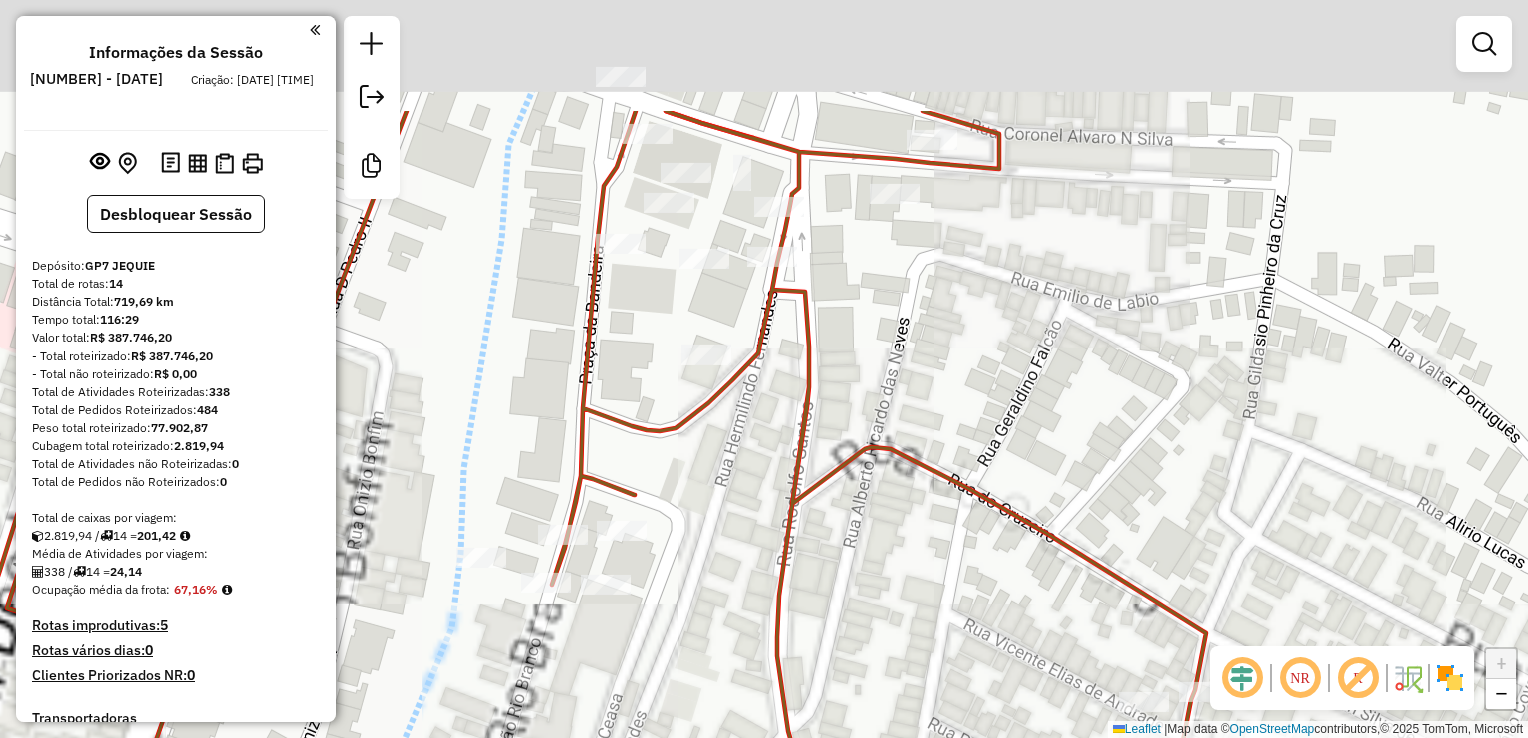 drag, startPoint x: 984, startPoint y: 292, endPoint x: 1017, endPoint y: 366, distance: 81.02469 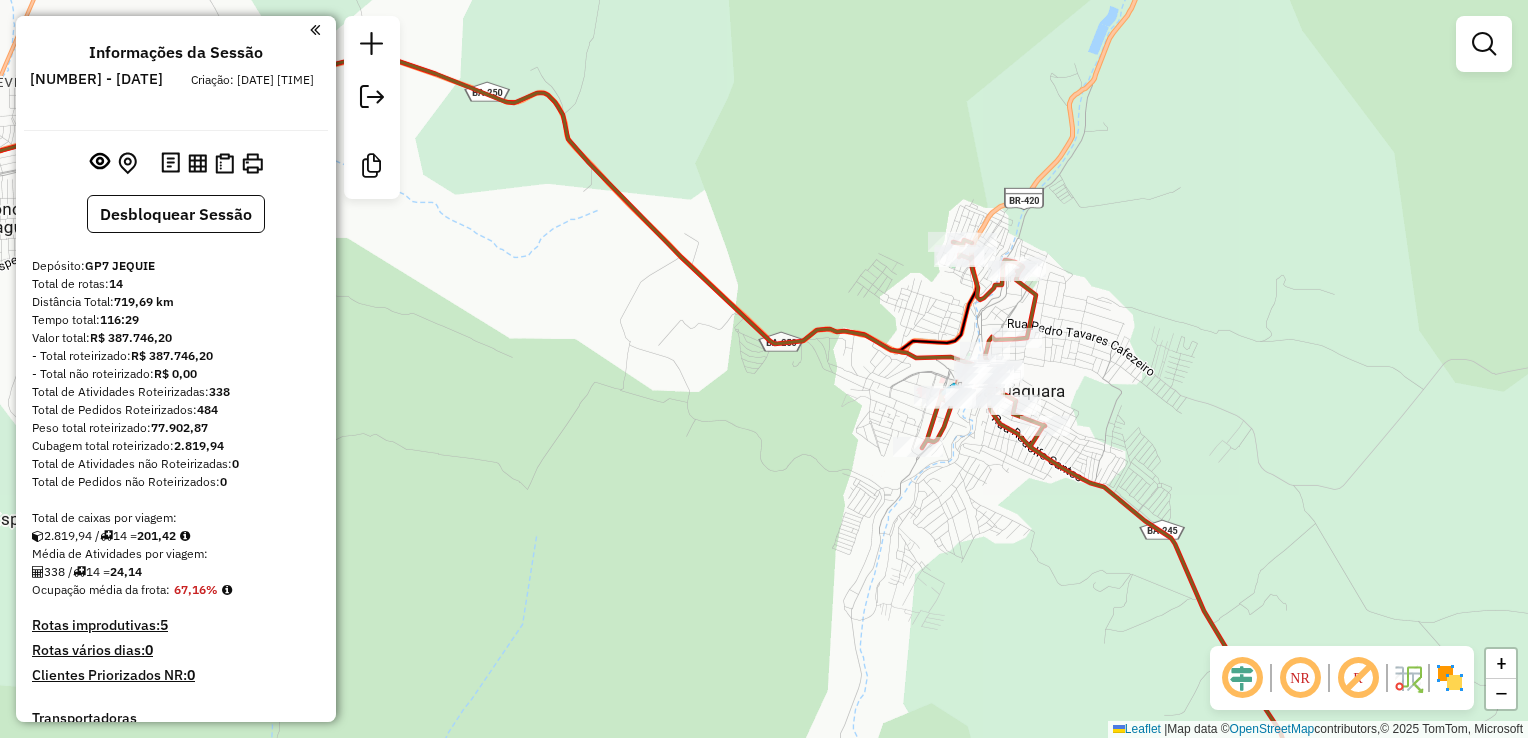 drag, startPoint x: 947, startPoint y: 574, endPoint x: 860, endPoint y: 128, distance: 454.40622 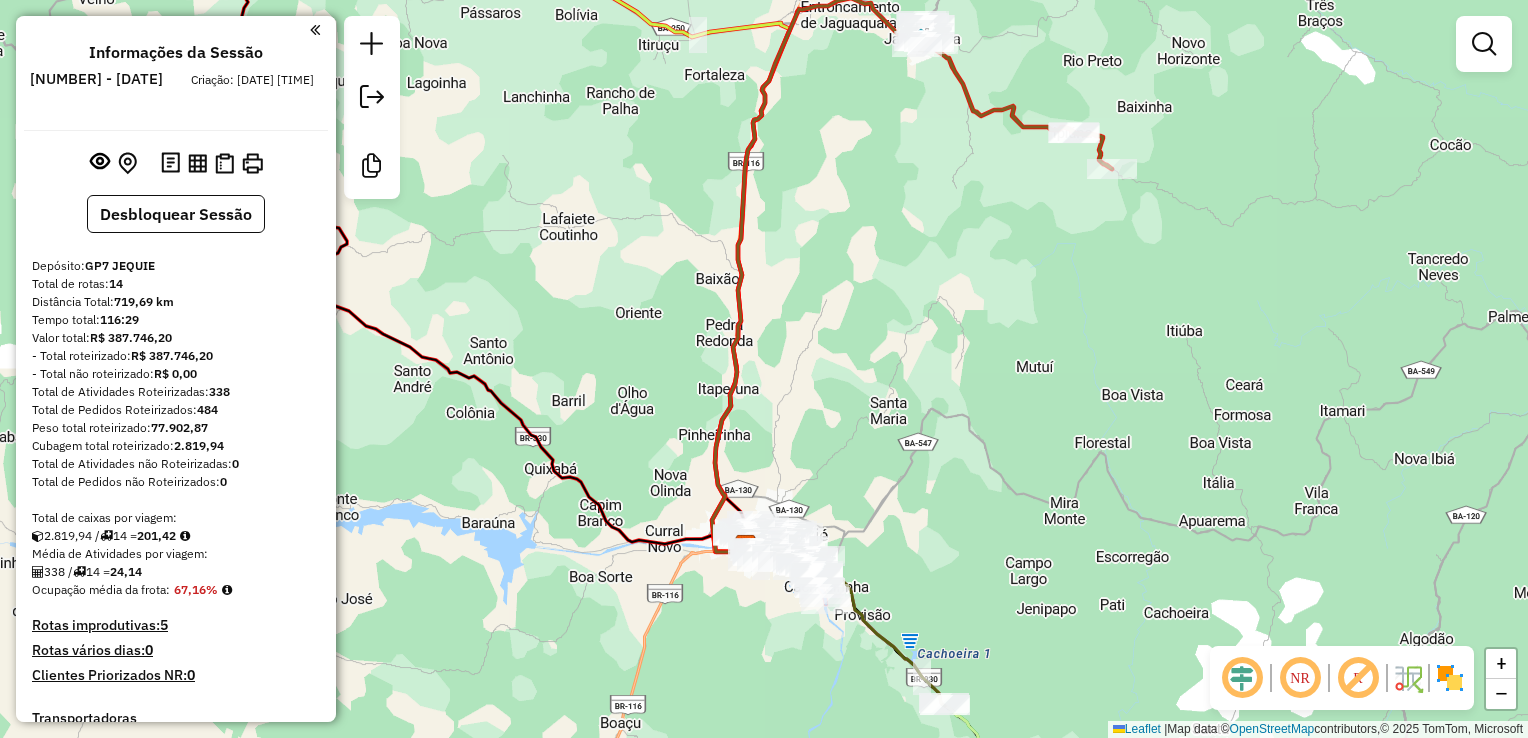 drag, startPoint x: 867, startPoint y: 346, endPoint x: 1136, endPoint y: 206, distance: 303.25073 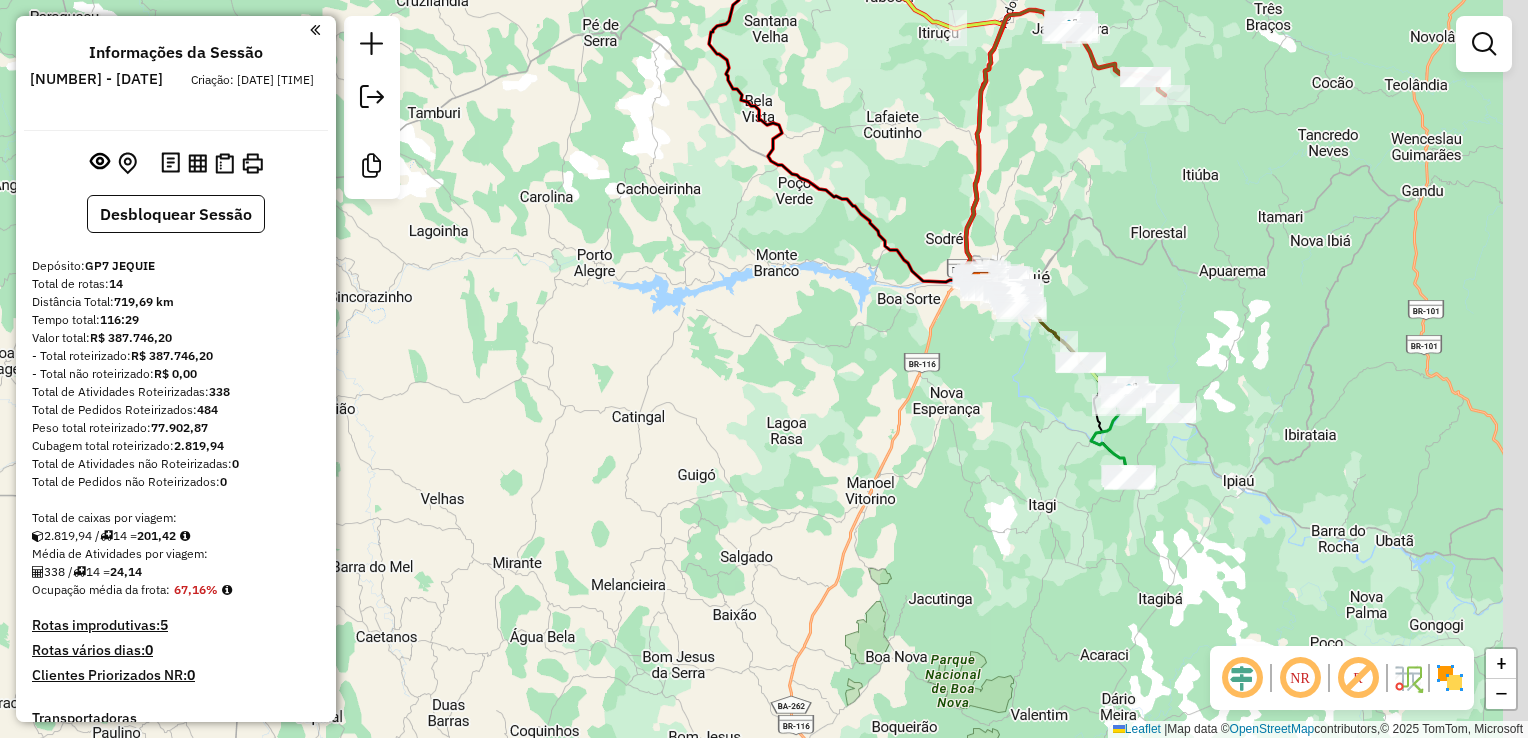 drag, startPoint x: 1160, startPoint y: 307, endPoint x: 1122, endPoint y: 237, distance: 79.64923 